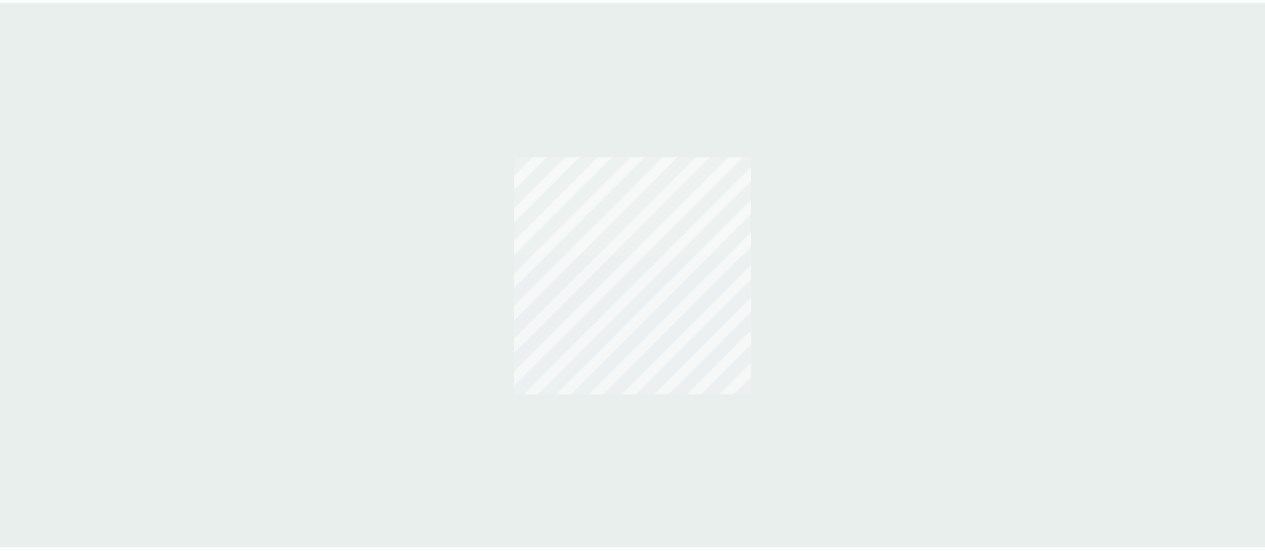 scroll, scrollTop: 0, scrollLeft: 0, axis: both 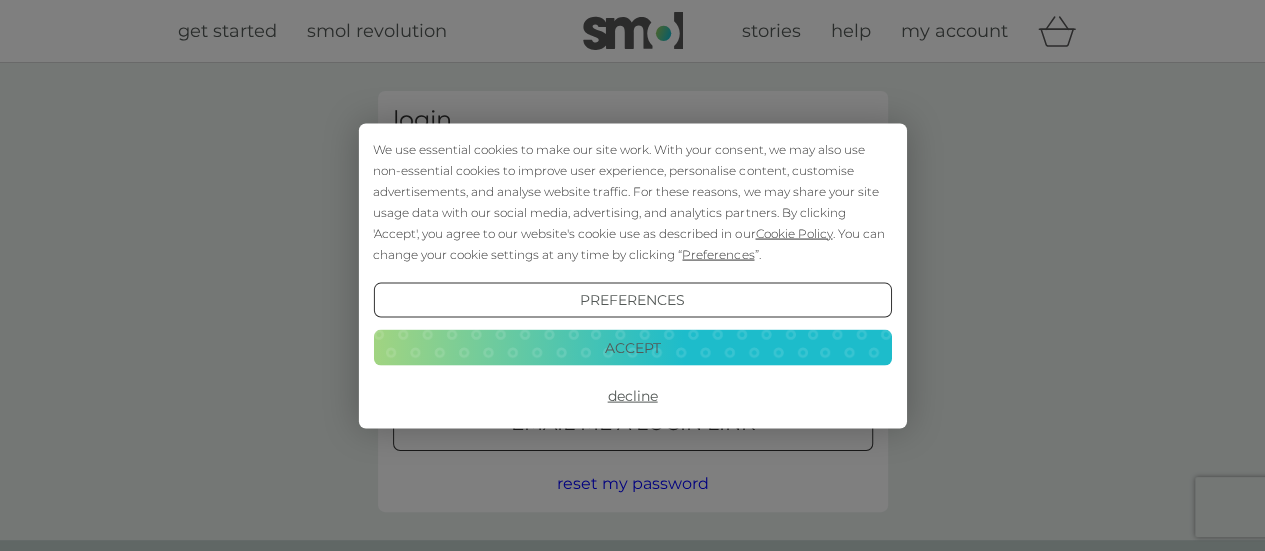 click on "Accept" at bounding box center [632, 348] 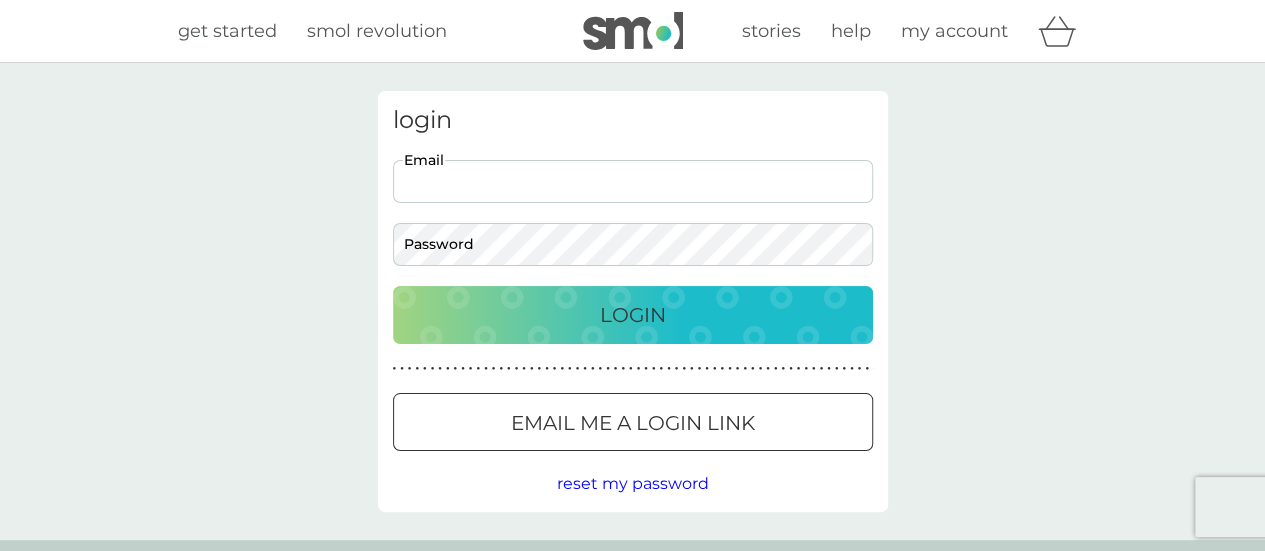 click on "Email" at bounding box center [633, 181] 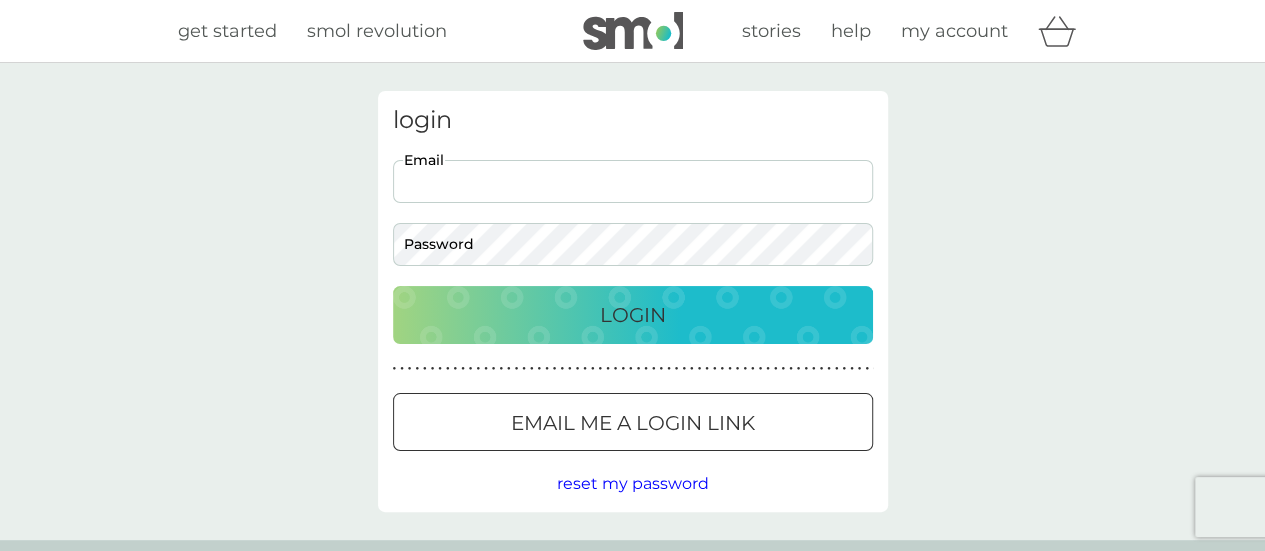 scroll, scrollTop: 0, scrollLeft: 0, axis: both 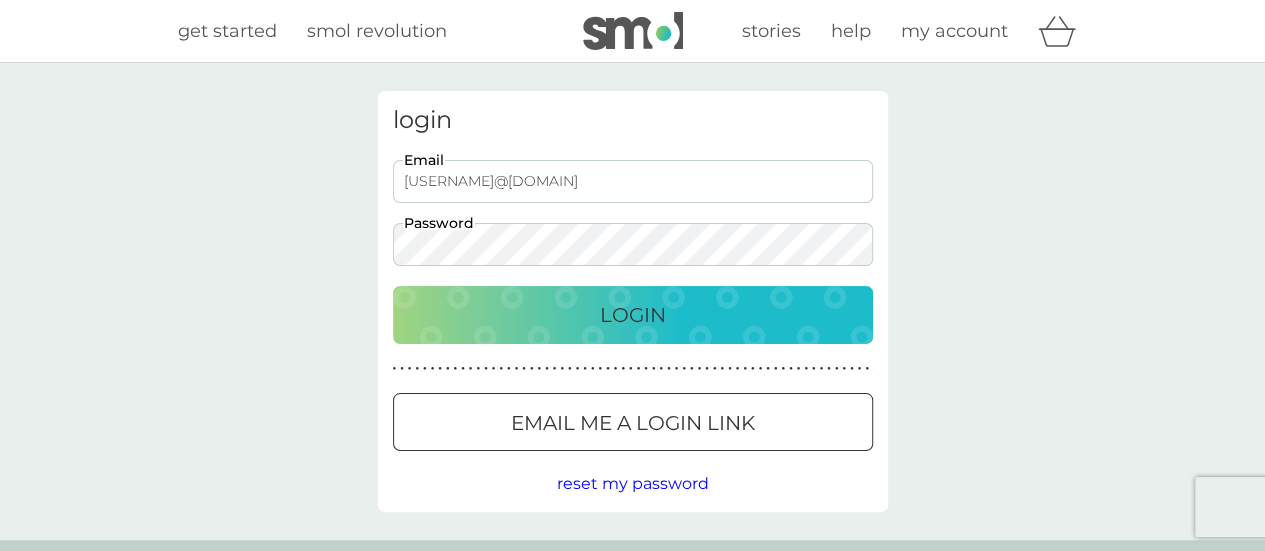 click on "Login" at bounding box center [633, 315] 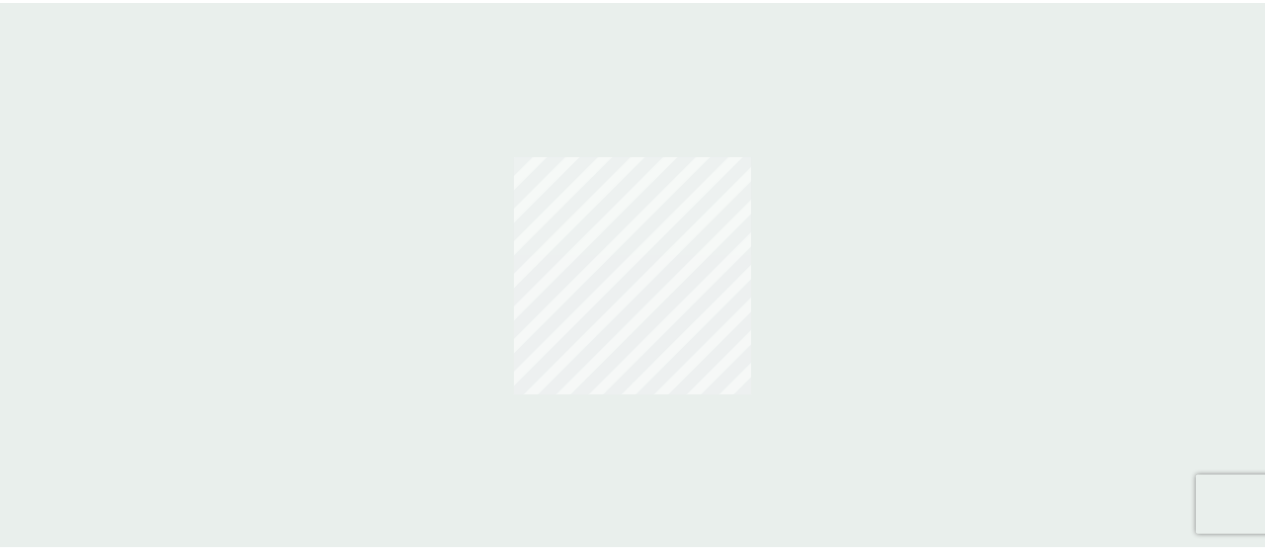 scroll, scrollTop: 0, scrollLeft: 0, axis: both 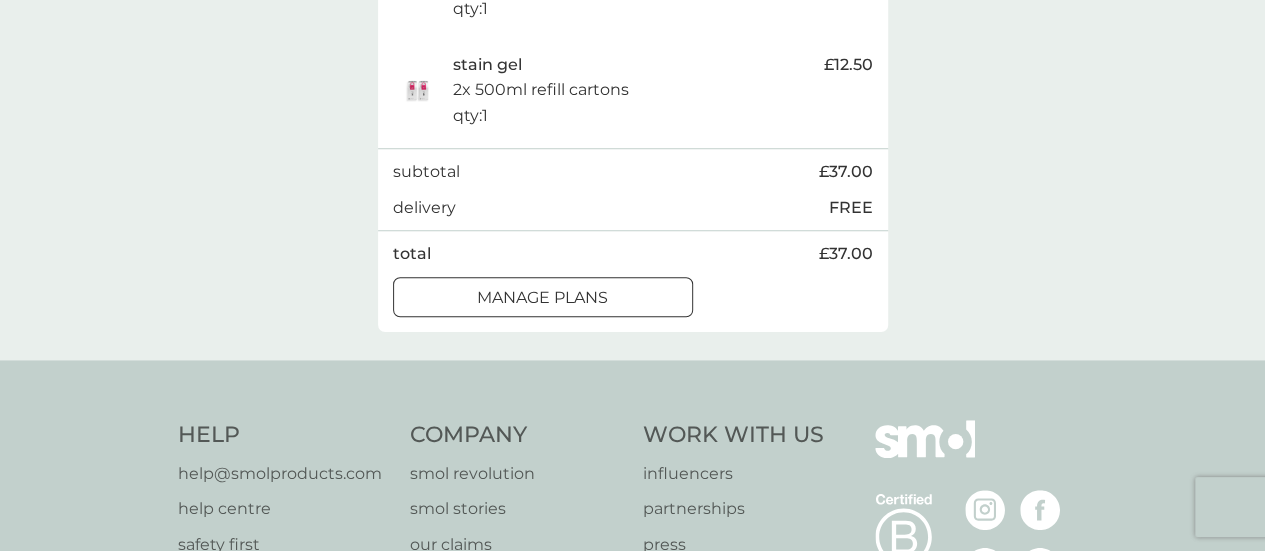 click at bounding box center [543, 297] 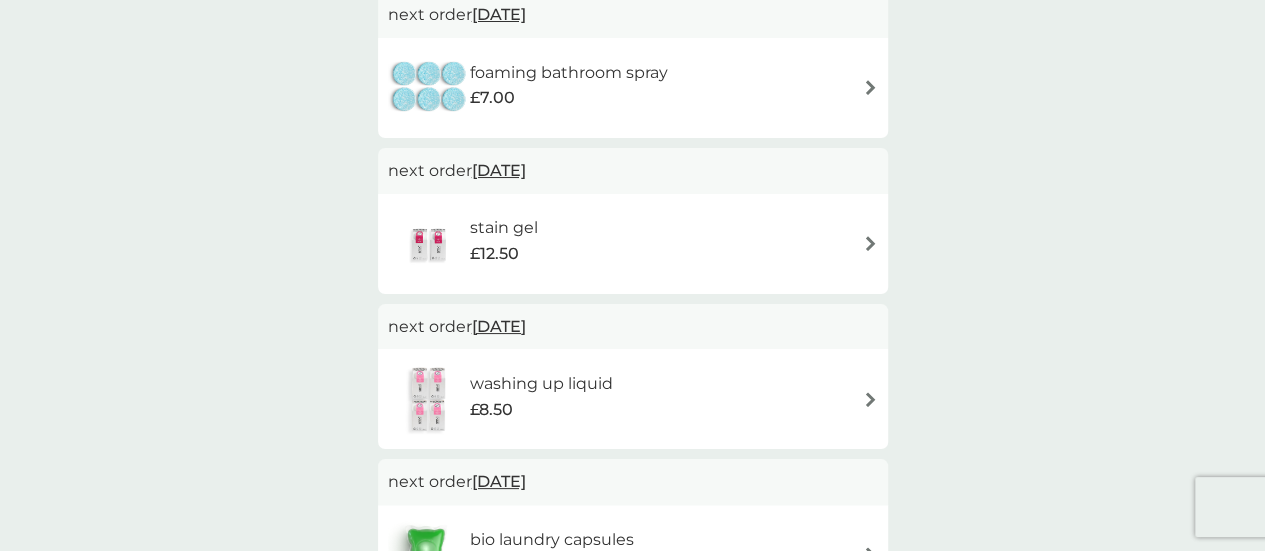 scroll, scrollTop: 0, scrollLeft: 0, axis: both 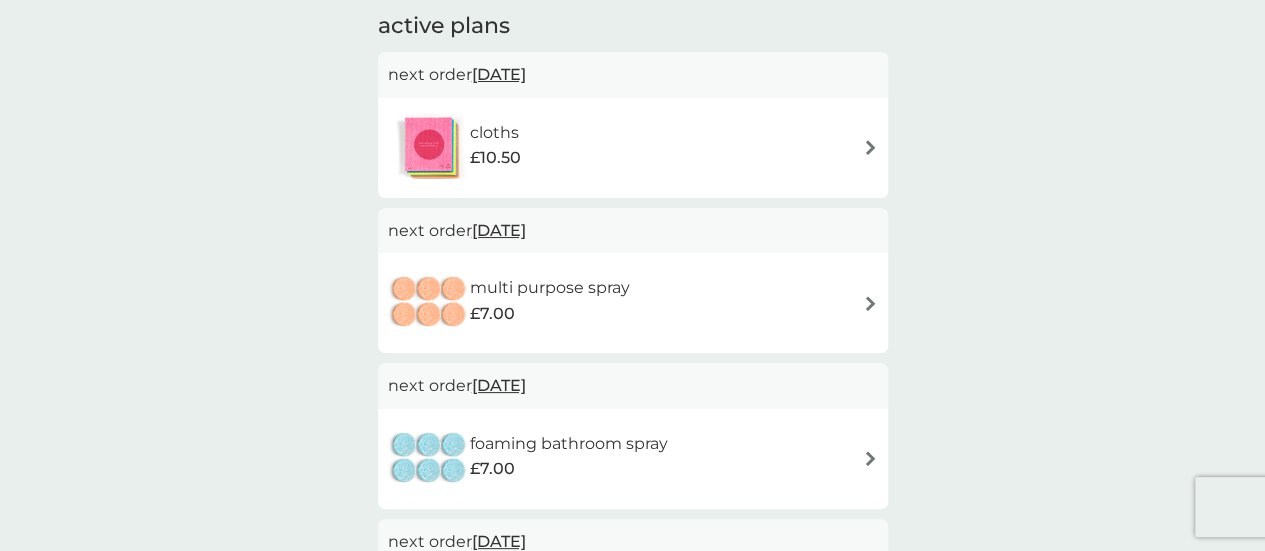 click on "multi purpose spray £7.00" at bounding box center [633, 303] 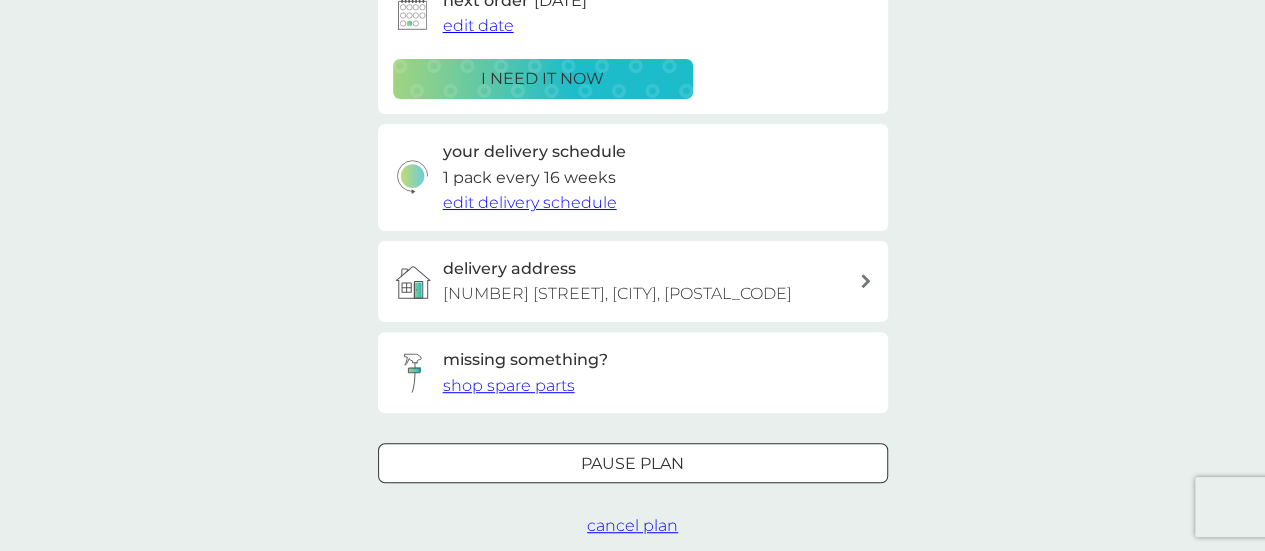 scroll, scrollTop: 0, scrollLeft: 0, axis: both 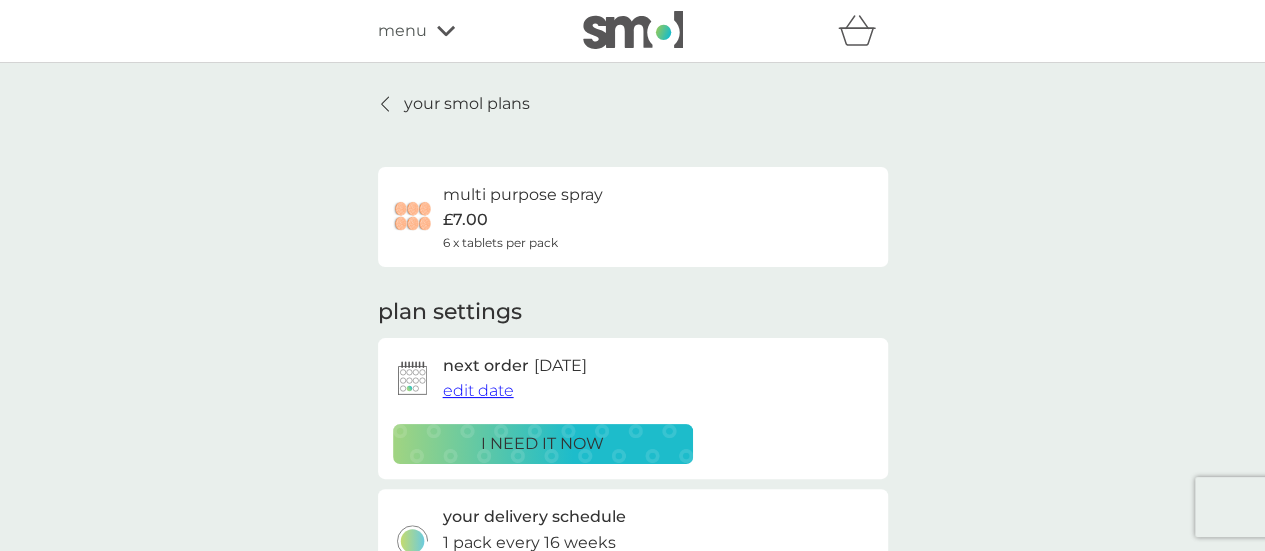 click on "edit date" at bounding box center [478, 390] 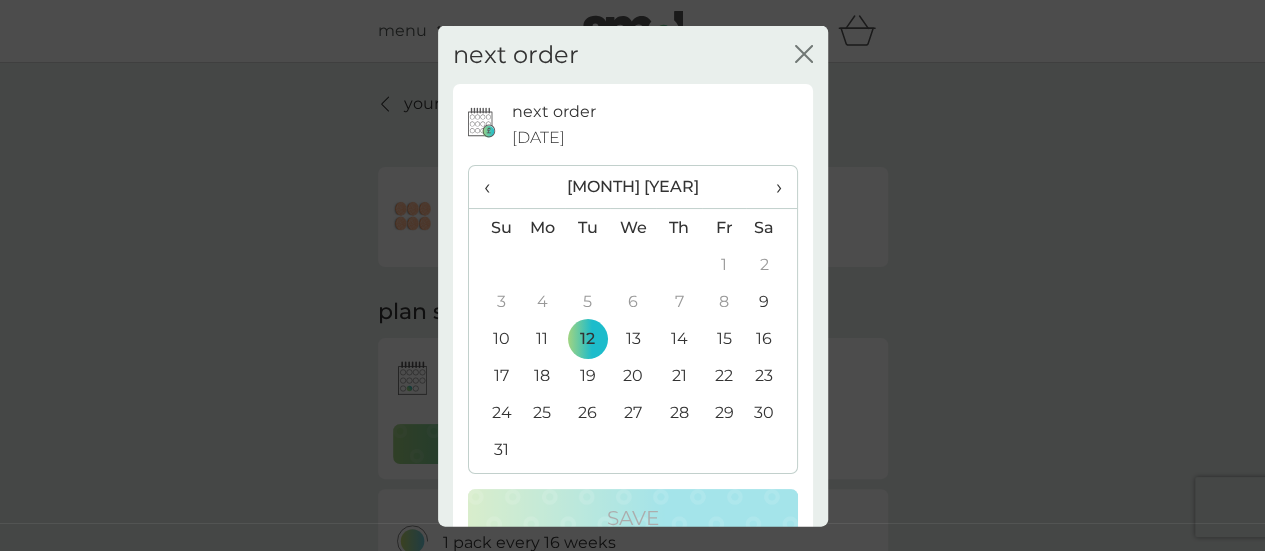 click on "›" at bounding box center (771, 187) 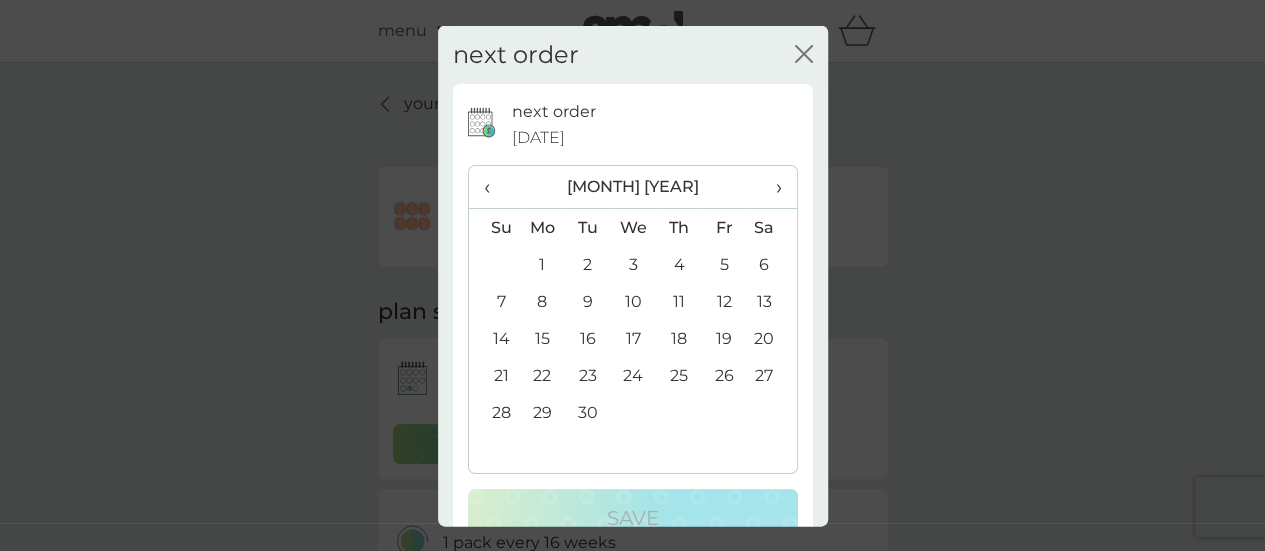 click on "28" at bounding box center [494, 412] 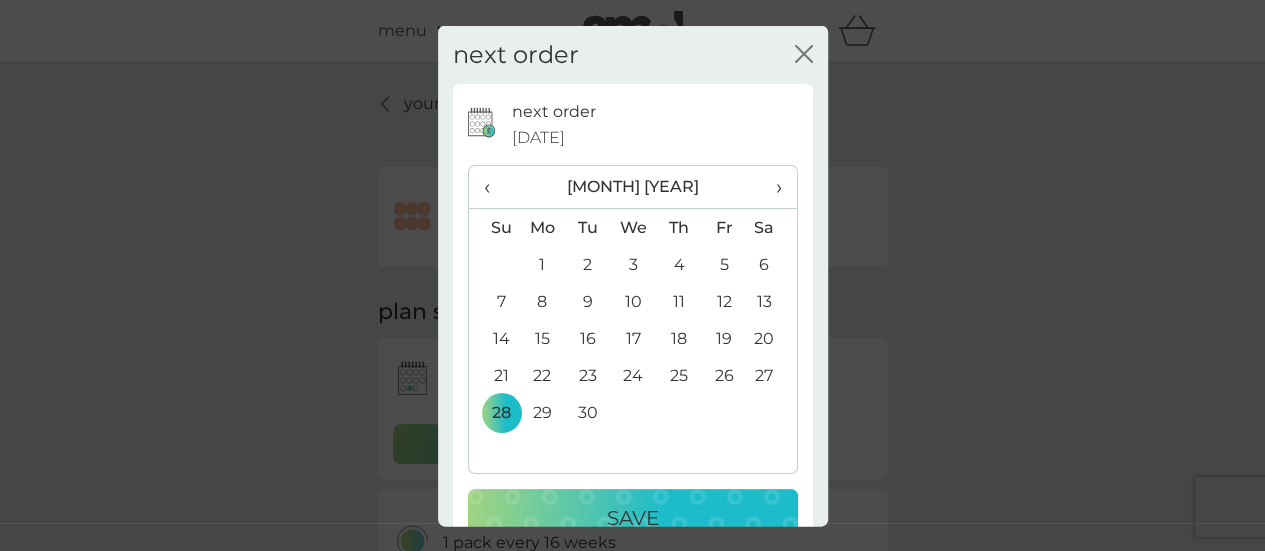 click on "Save" at bounding box center (633, 518) 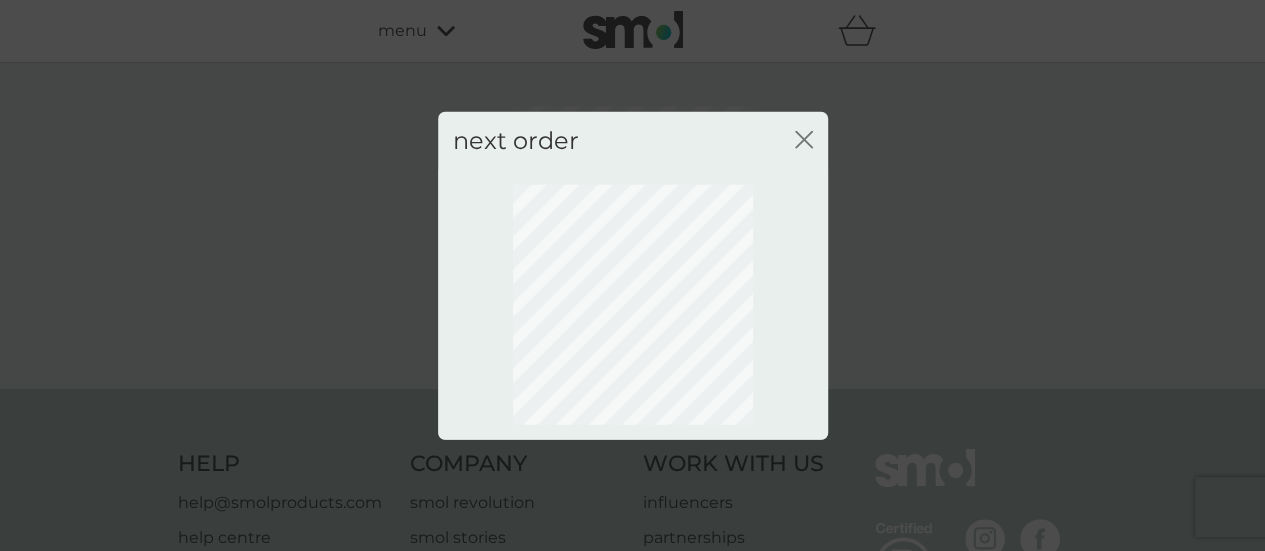 click 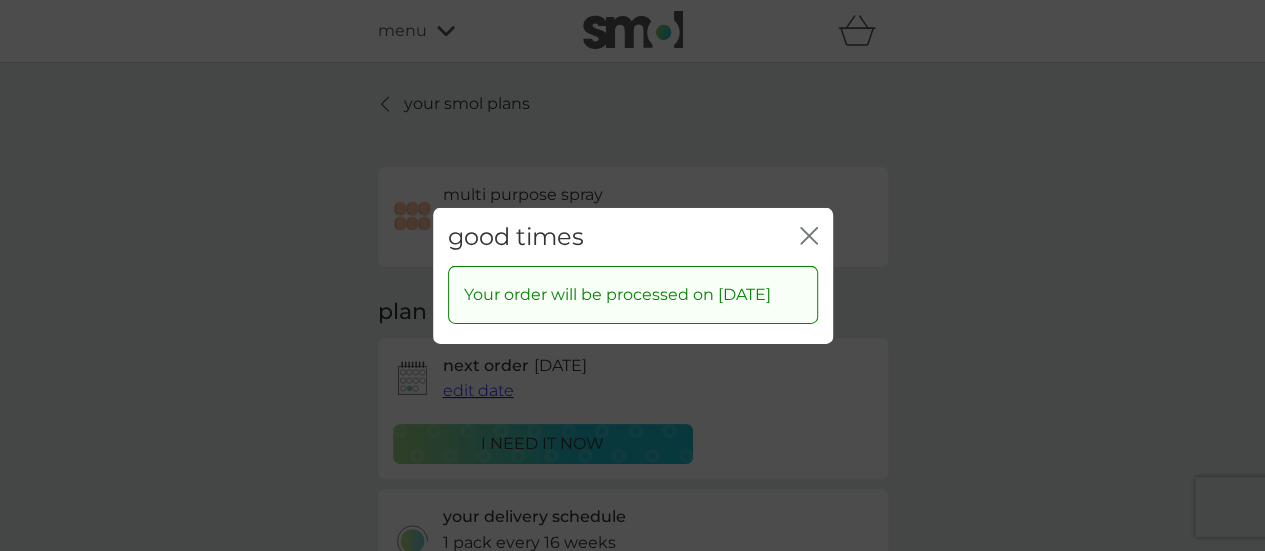 click on "close" 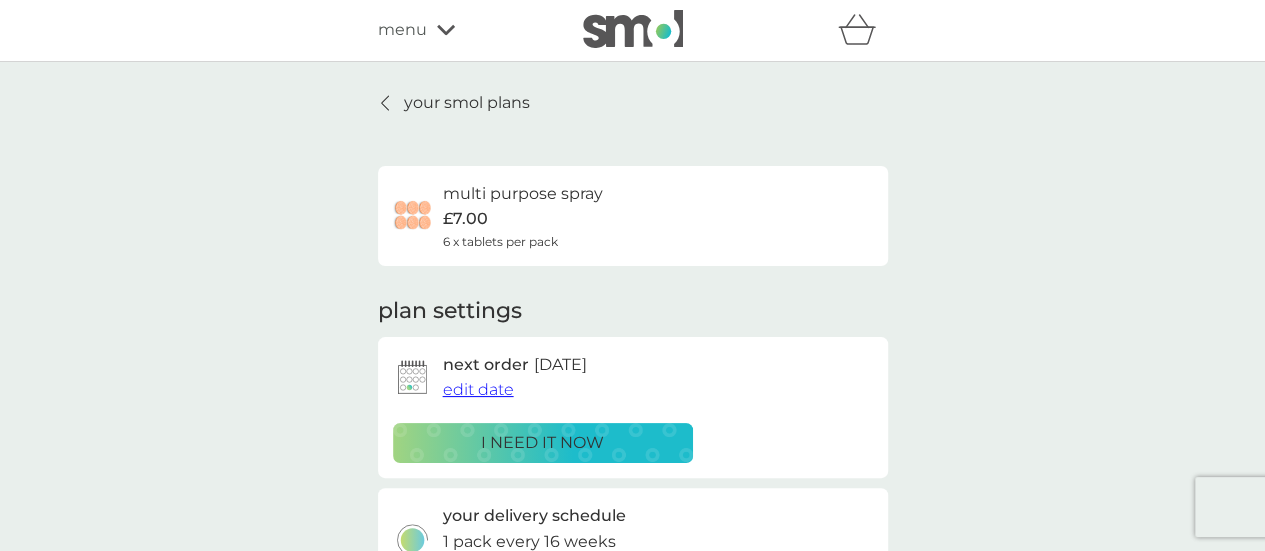 scroll, scrollTop: 0, scrollLeft: 0, axis: both 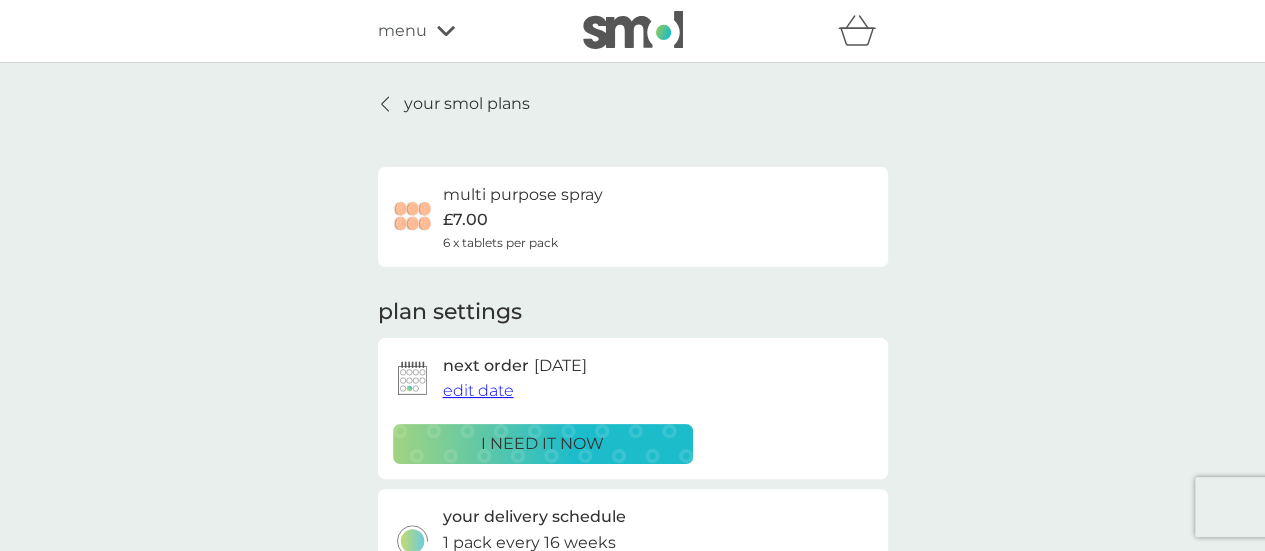 click on "your smol plans" at bounding box center [467, 104] 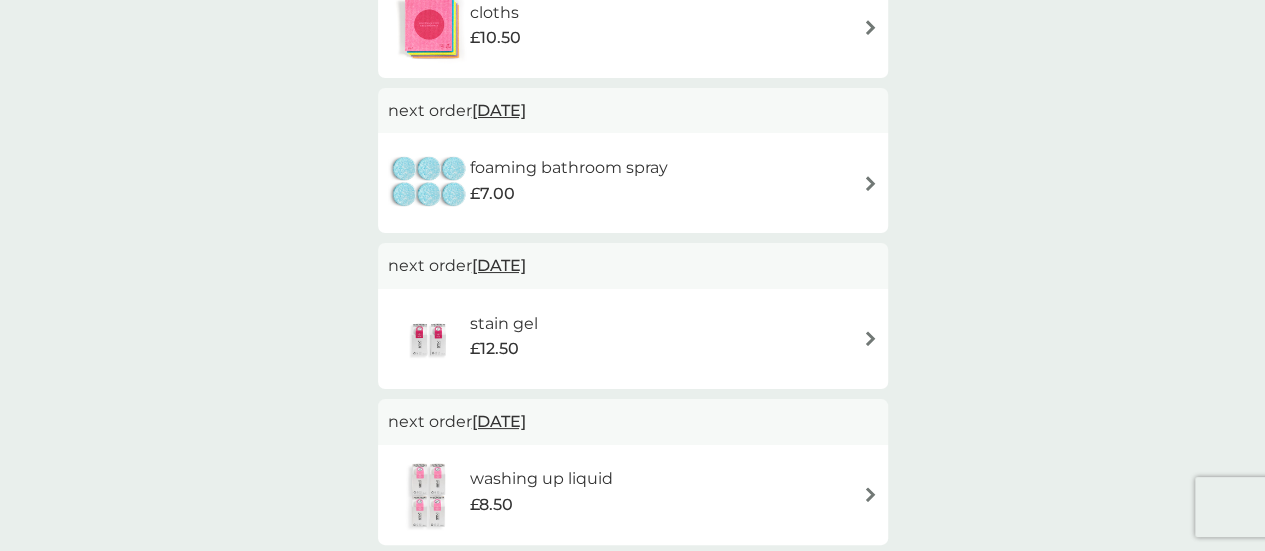 scroll, scrollTop: 488, scrollLeft: 0, axis: vertical 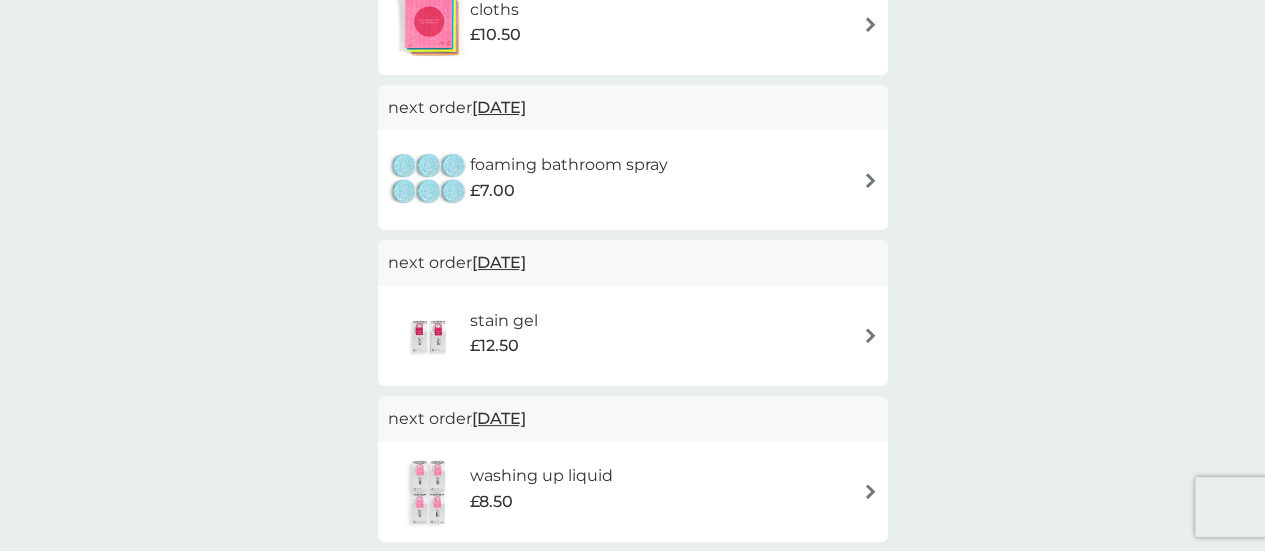 click at bounding box center [870, 180] 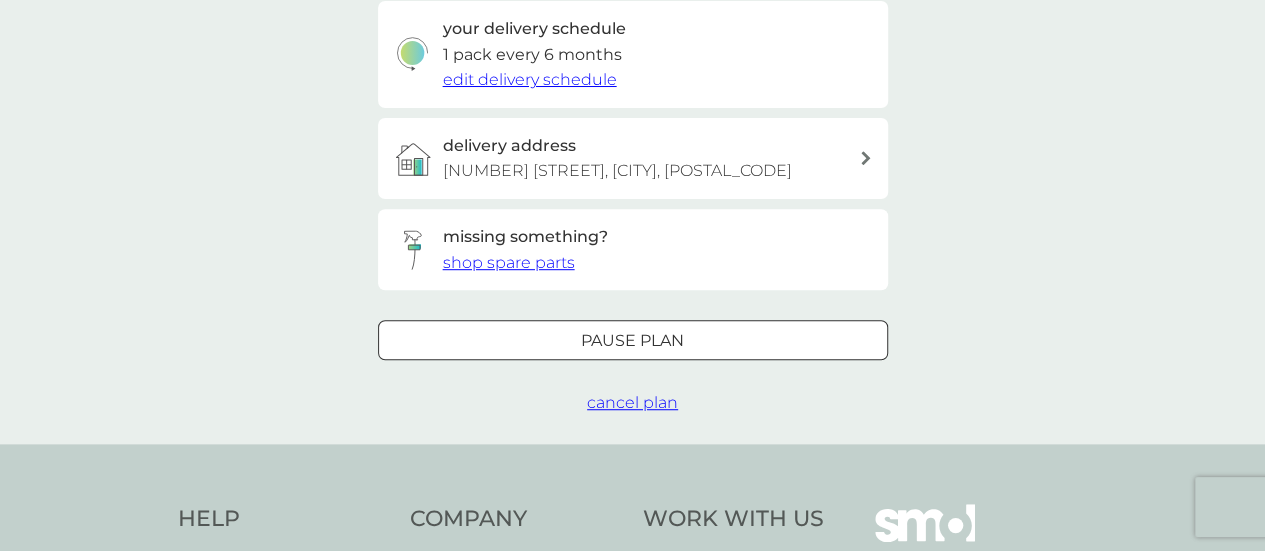 scroll, scrollTop: 0, scrollLeft: 0, axis: both 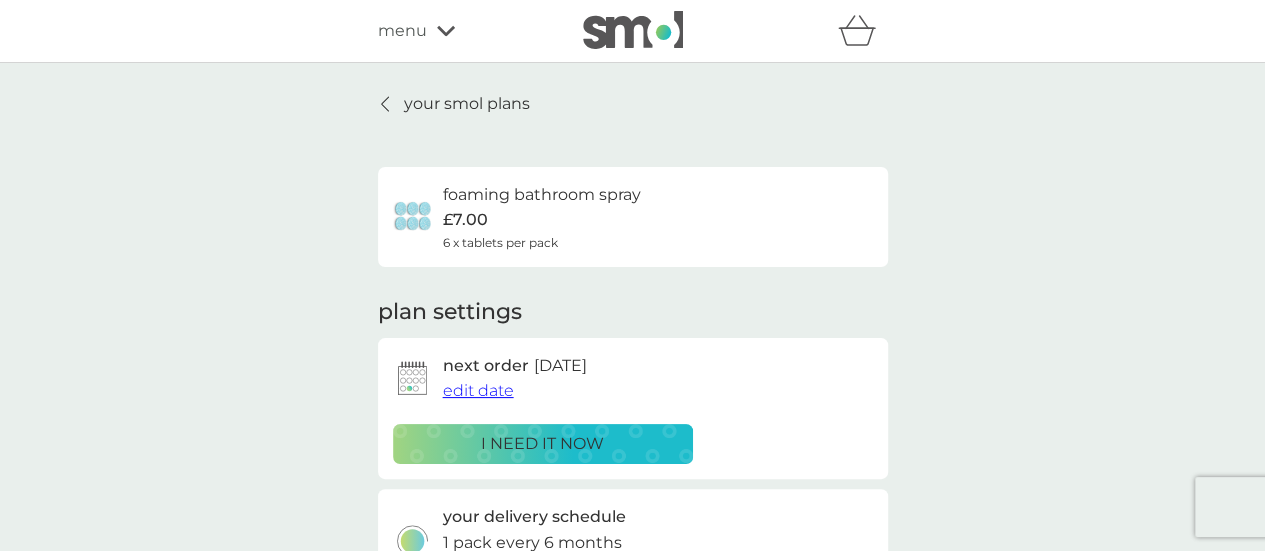 click on "edit date" at bounding box center (478, 390) 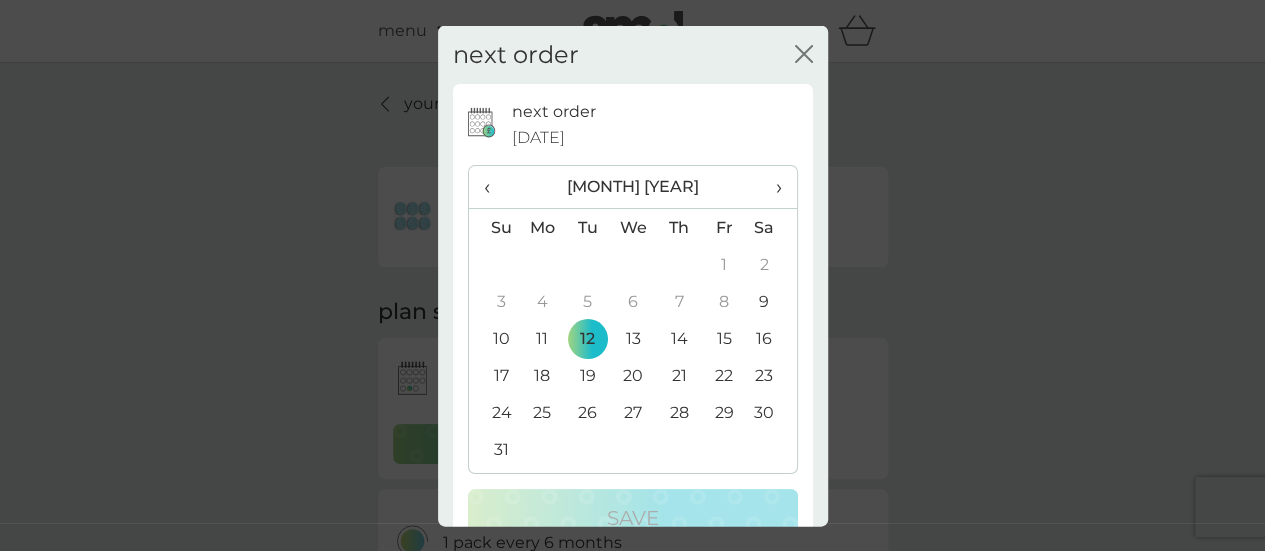 click on "›" at bounding box center [771, 187] 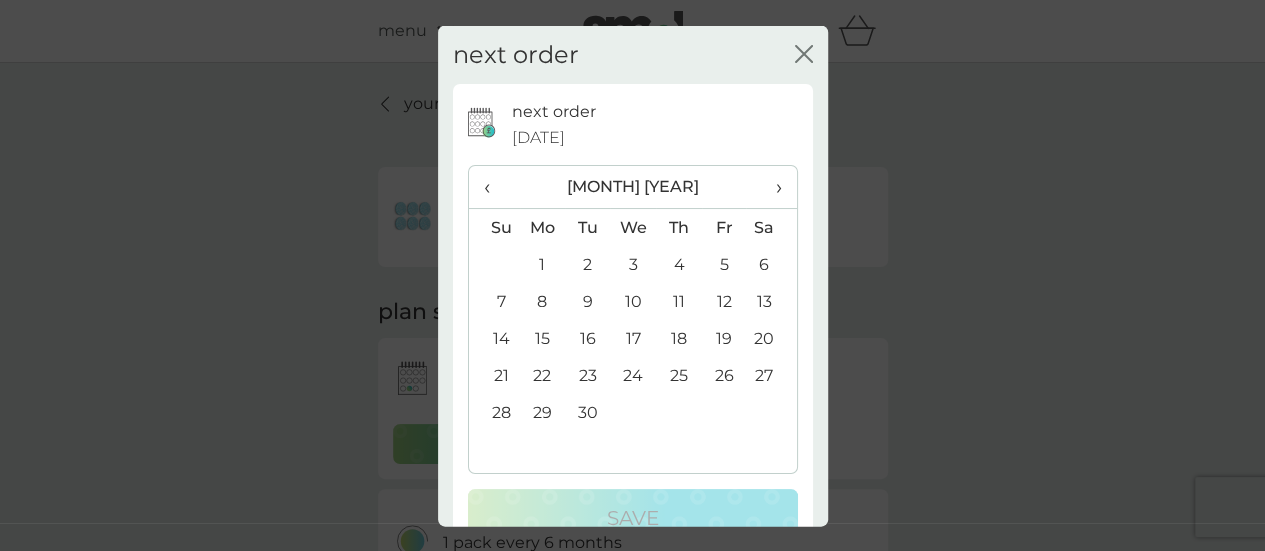 click on "28" at bounding box center [494, 412] 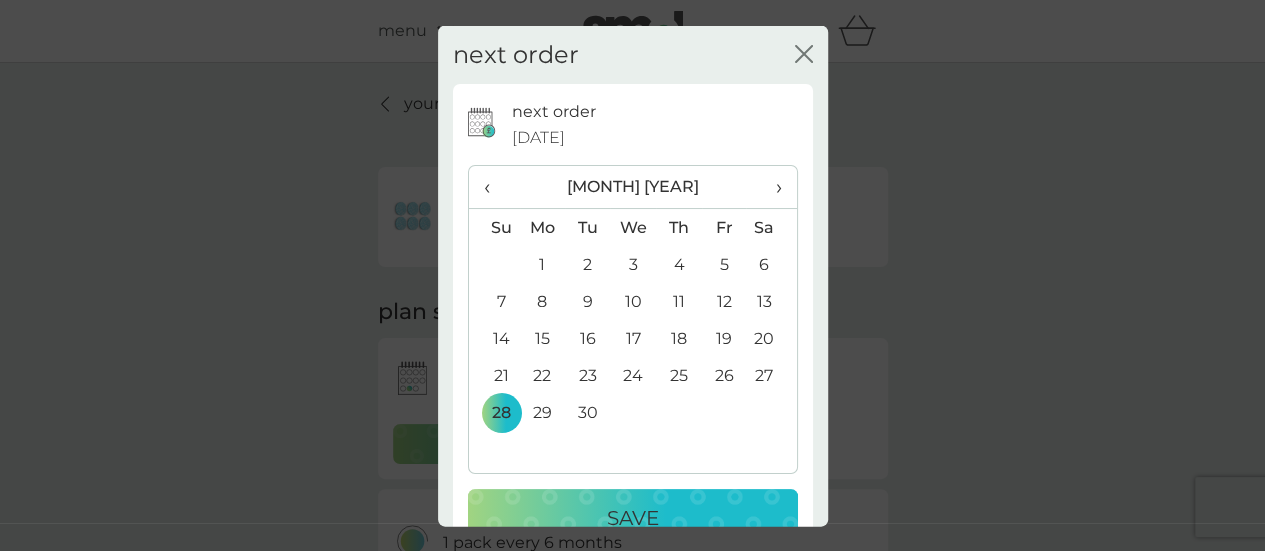 click on "Save" at bounding box center (633, 518) 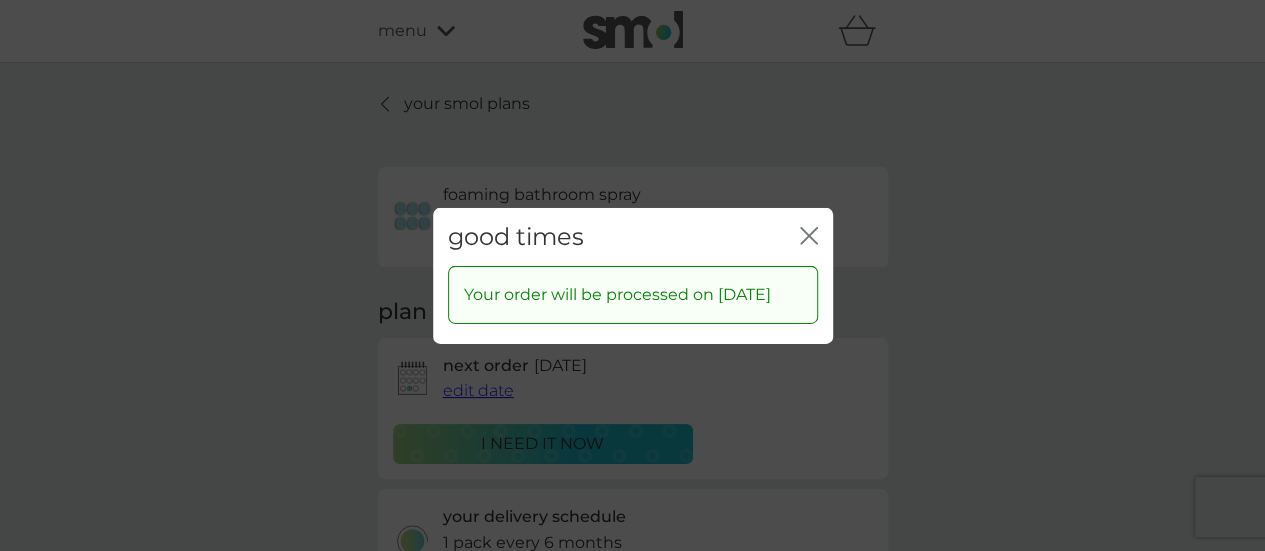 click on "close" 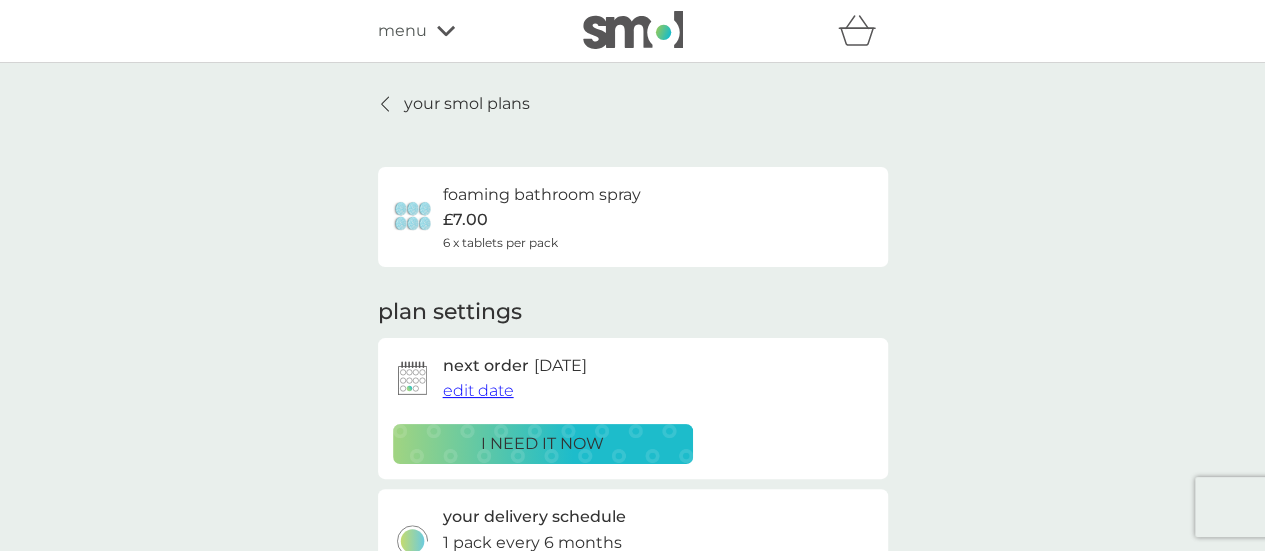 click on "your smol plans" at bounding box center [467, 104] 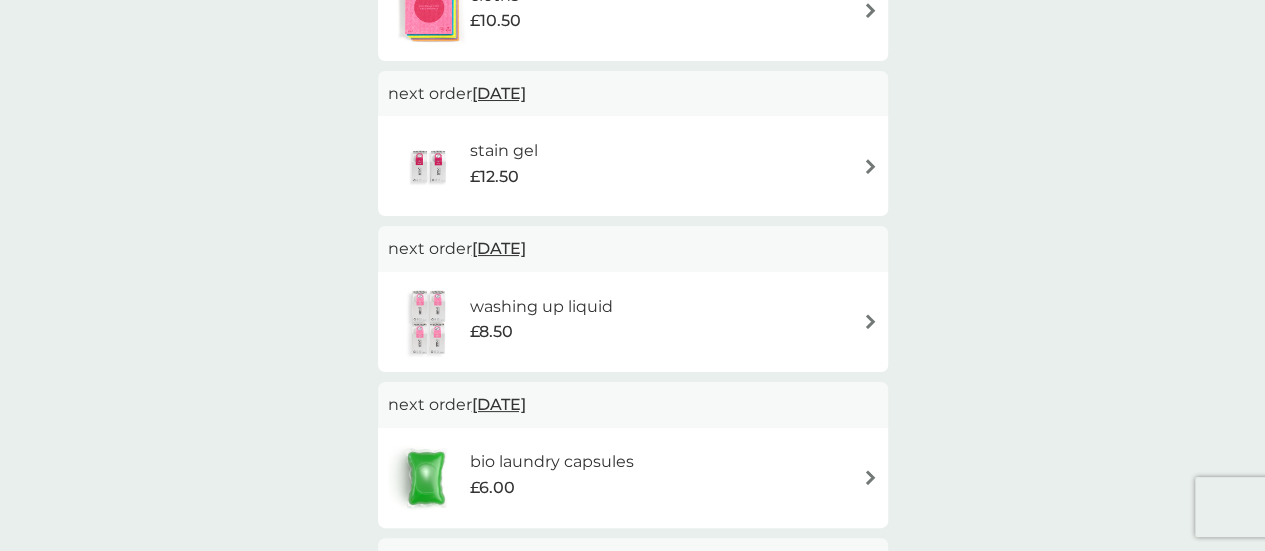 scroll, scrollTop: 504, scrollLeft: 0, axis: vertical 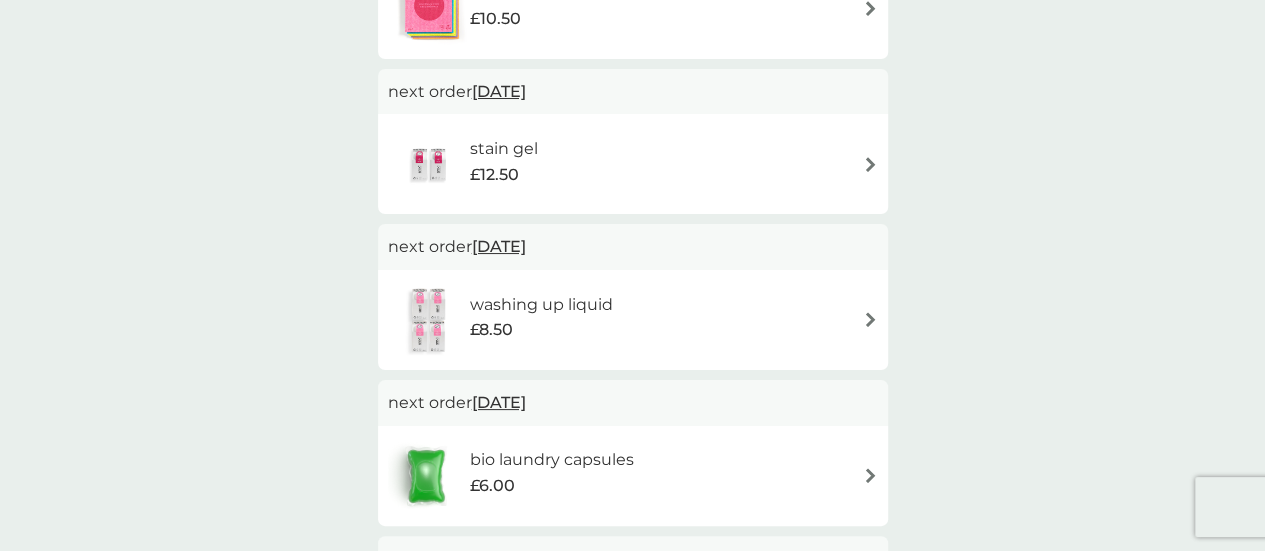 click at bounding box center [870, 164] 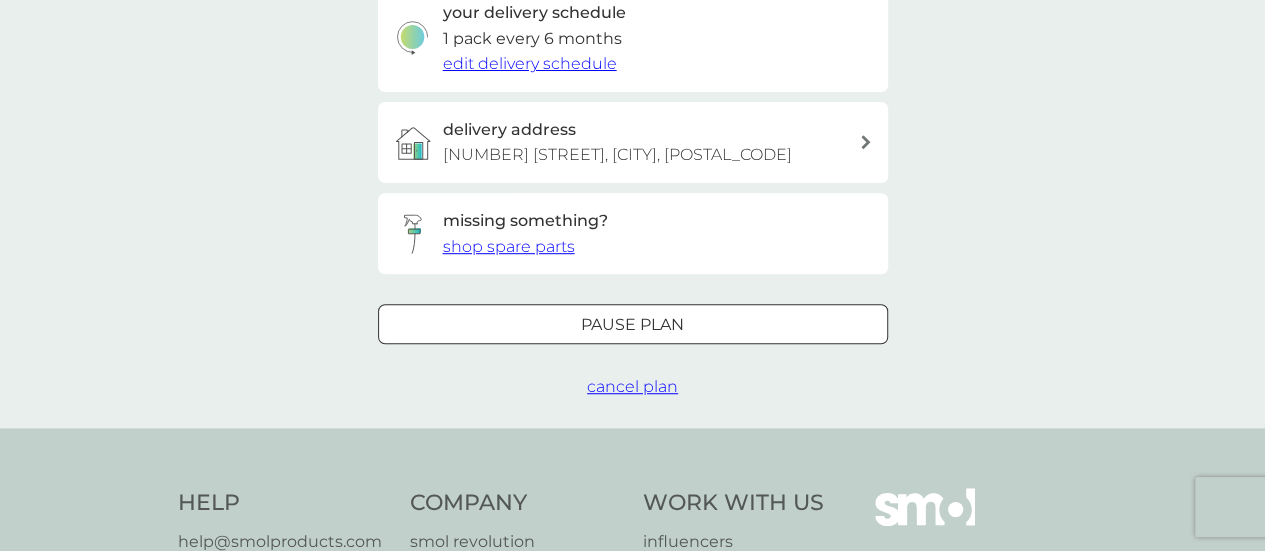 scroll, scrollTop: 0, scrollLeft: 0, axis: both 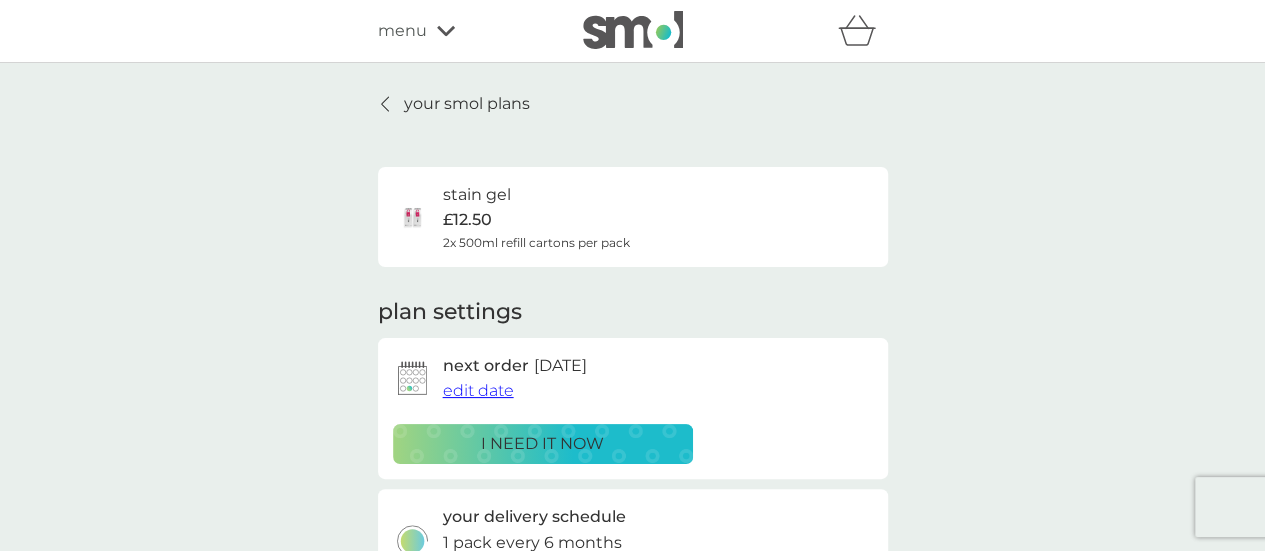 click on "edit date" at bounding box center [478, 390] 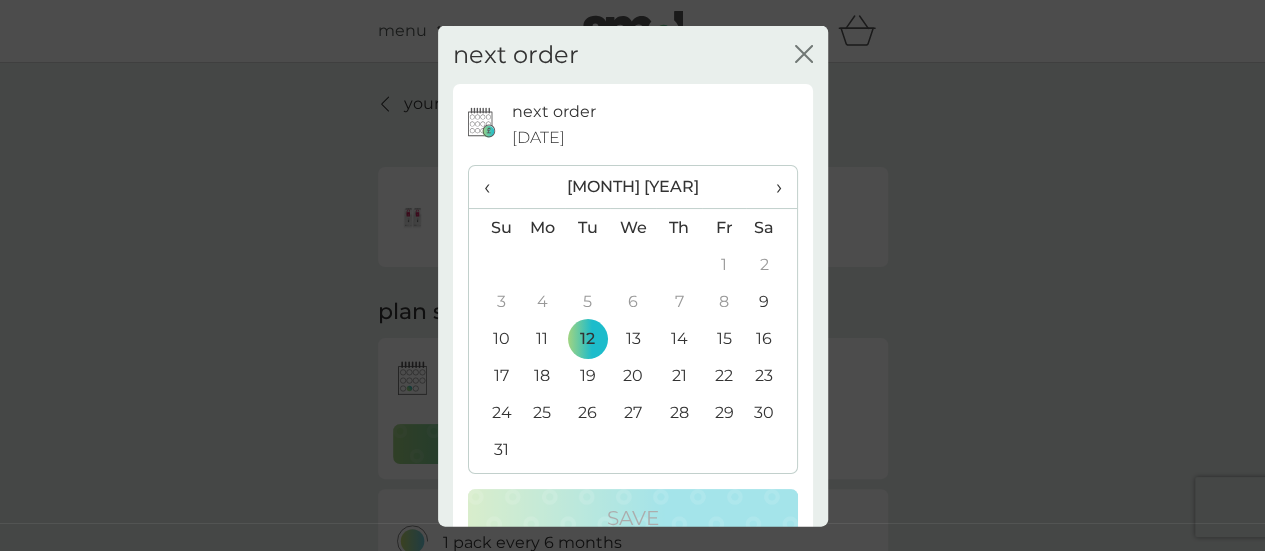 click on "›" at bounding box center [771, 187] 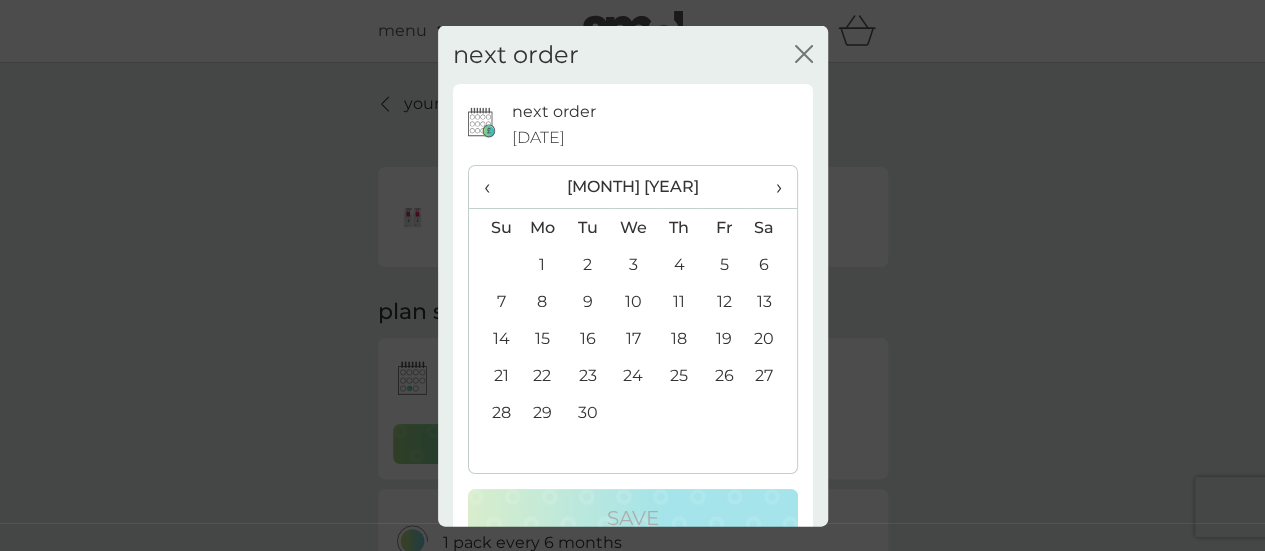 click on "28" at bounding box center [494, 412] 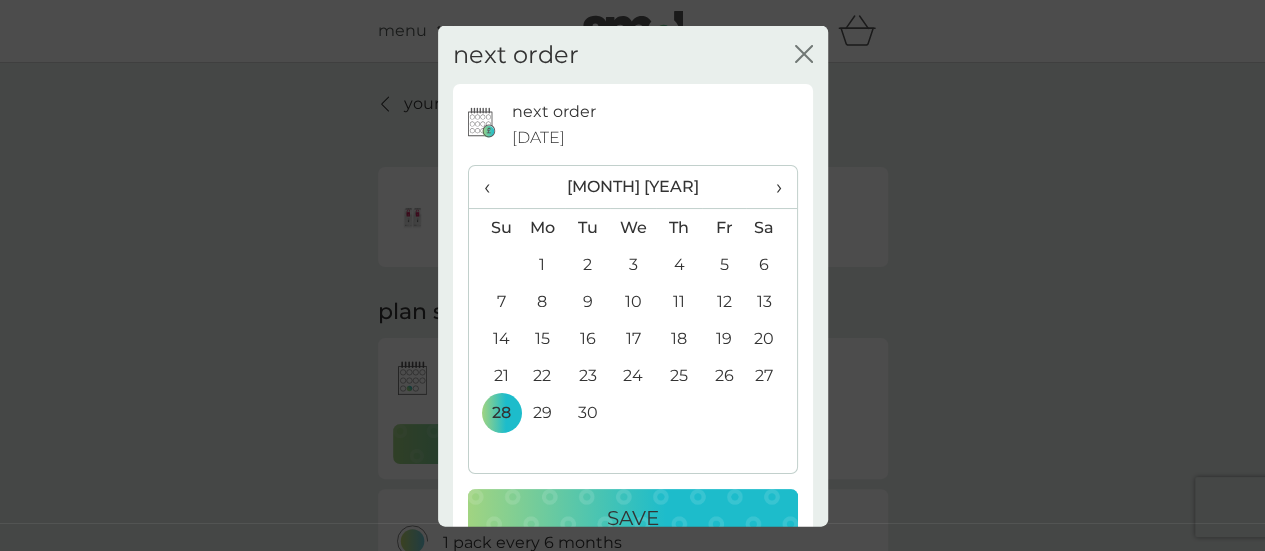 click on "Save" at bounding box center (633, 518) 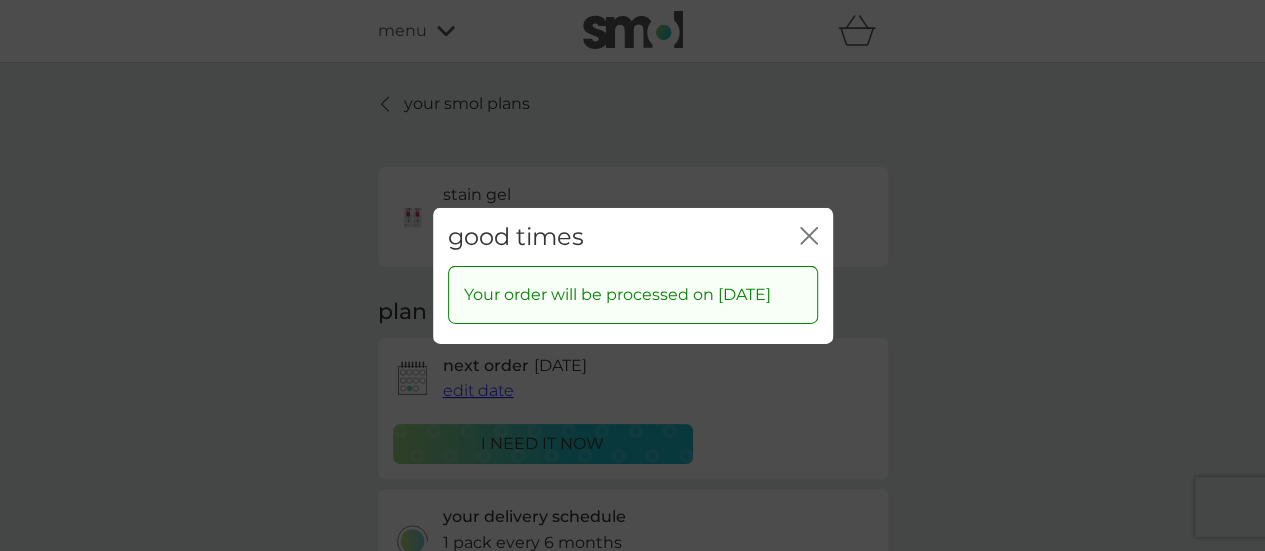 click on "close" 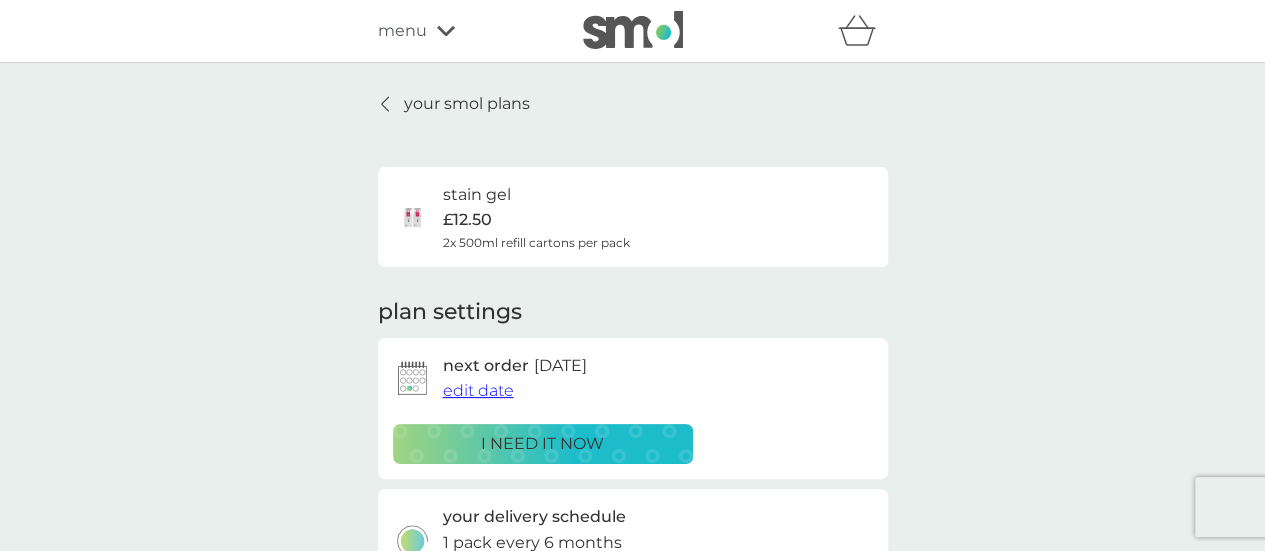 click on "your smol plans" at bounding box center (467, 104) 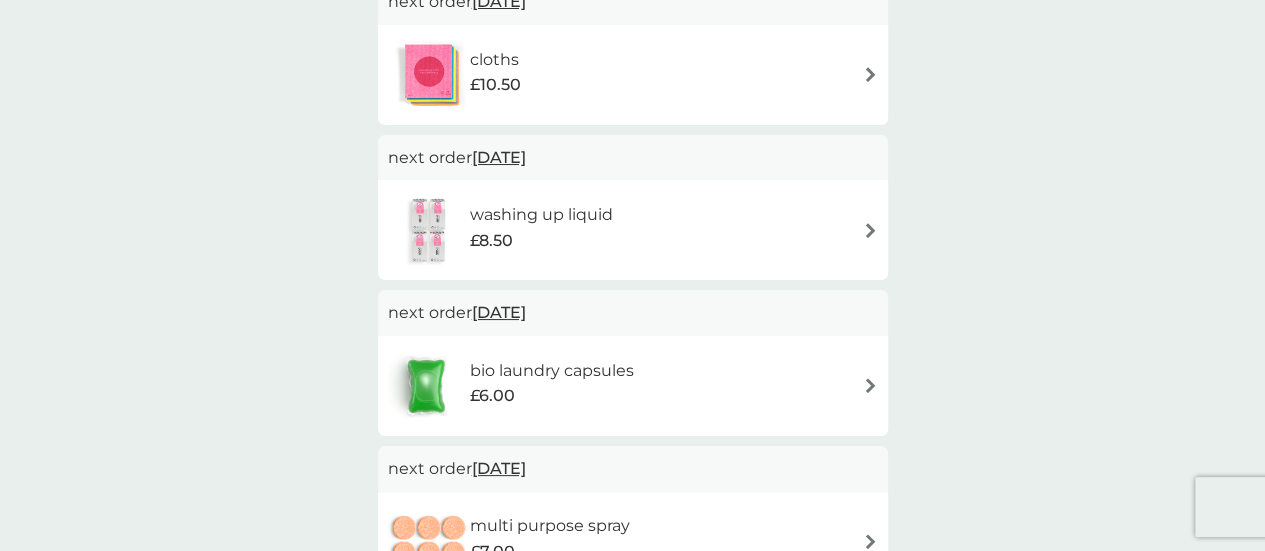 scroll, scrollTop: 443, scrollLeft: 0, axis: vertical 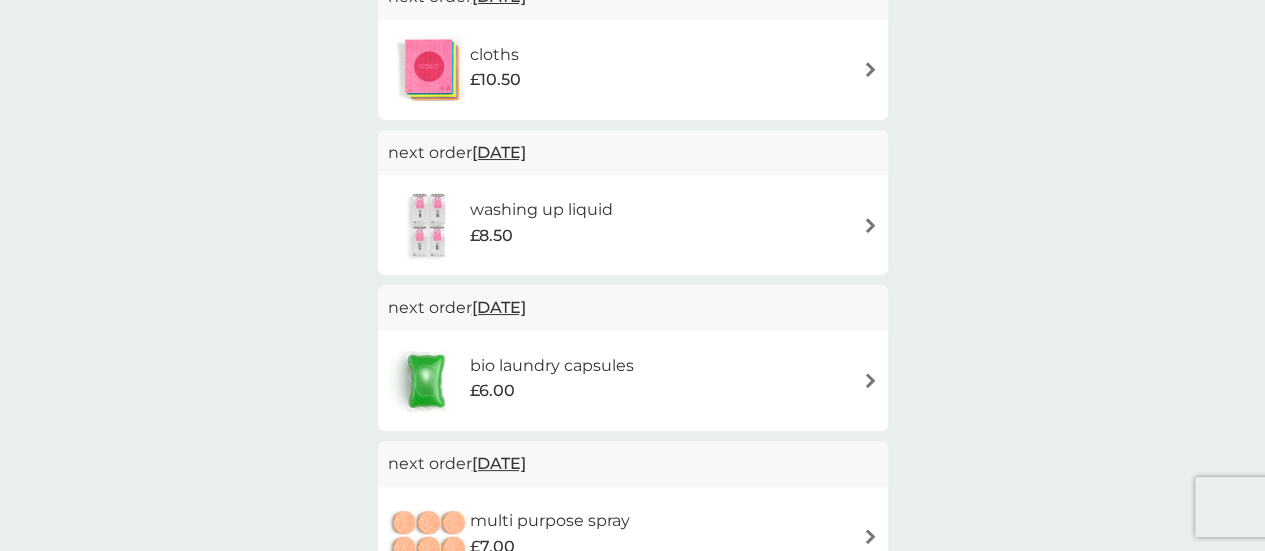 click at bounding box center [870, 225] 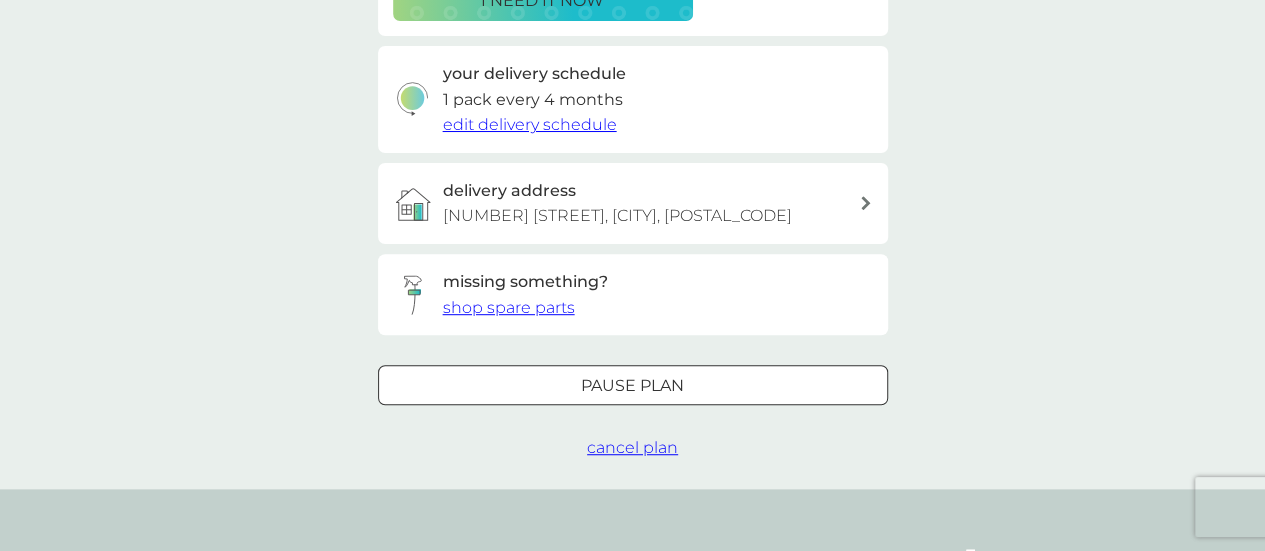 scroll, scrollTop: 0, scrollLeft: 0, axis: both 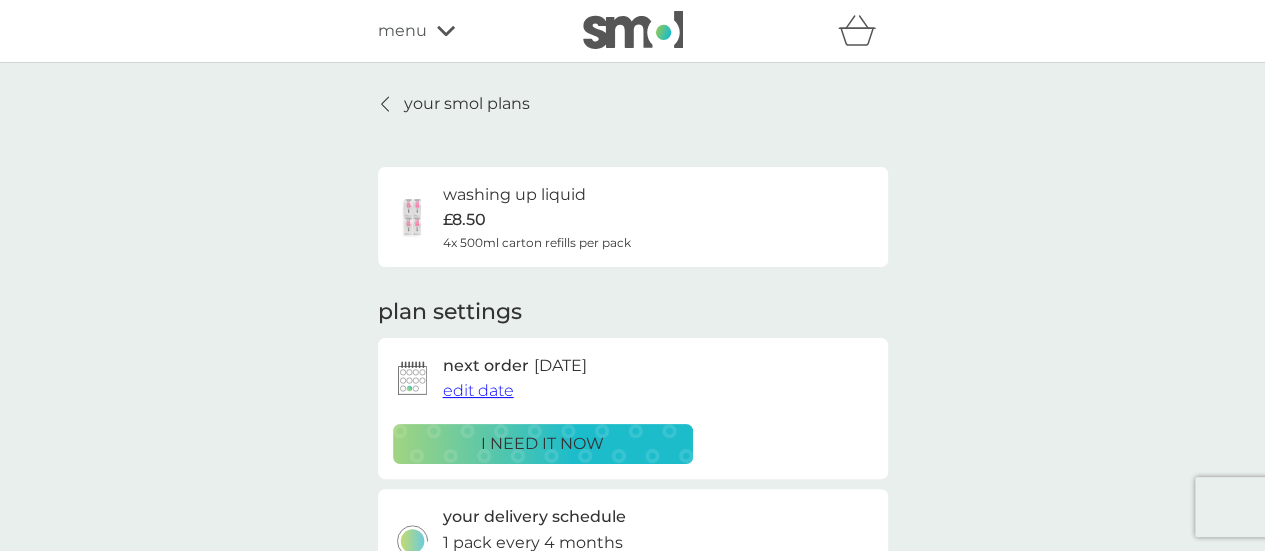 click on "edit date" at bounding box center [478, 390] 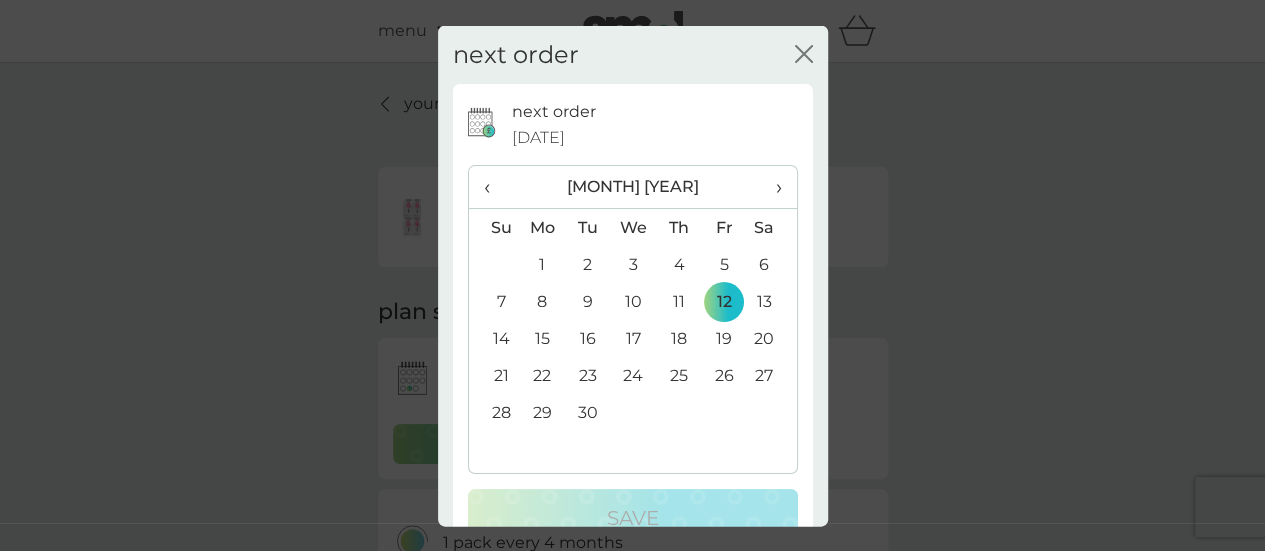click on "‹" at bounding box center [494, 187] 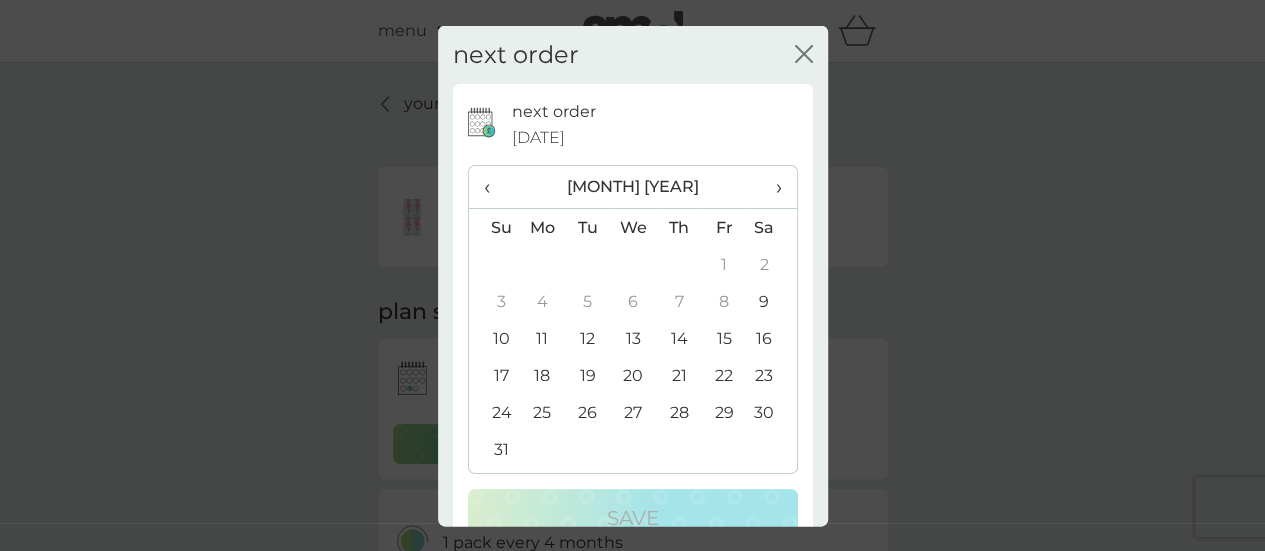 click on "12" at bounding box center [587, 338] 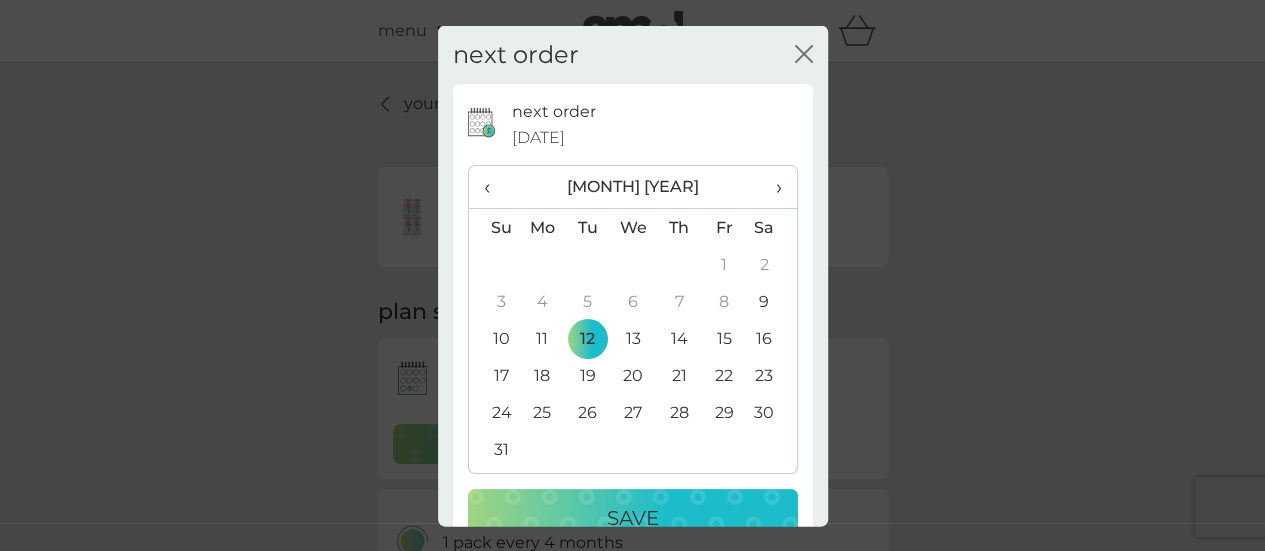 click on "Save" at bounding box center (633, 518) 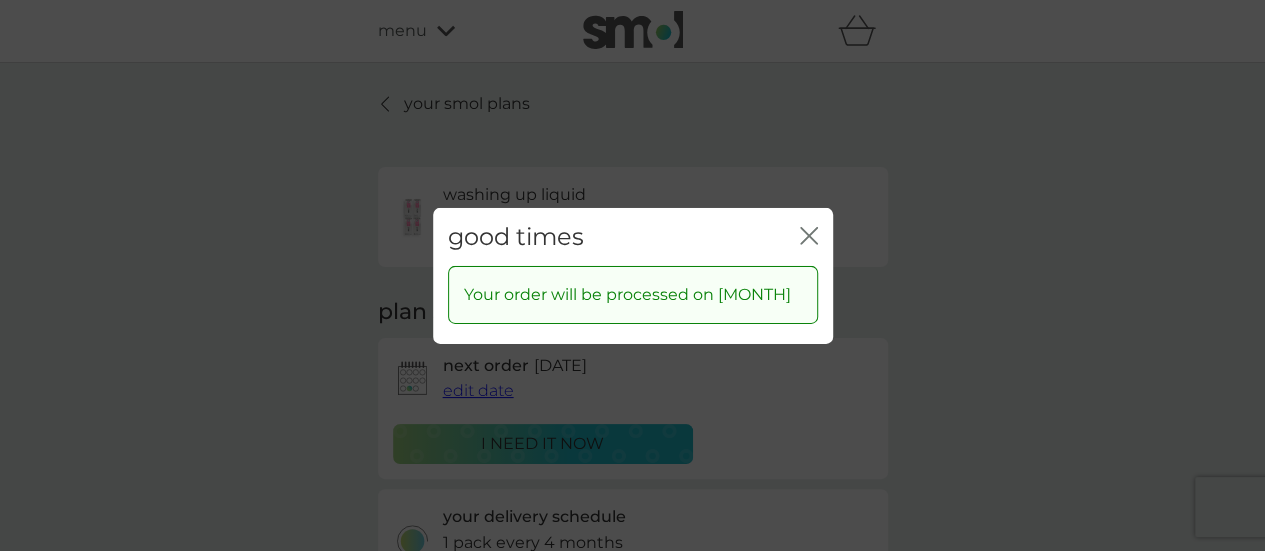 click on "good times close" at bounding box center (633, 236) 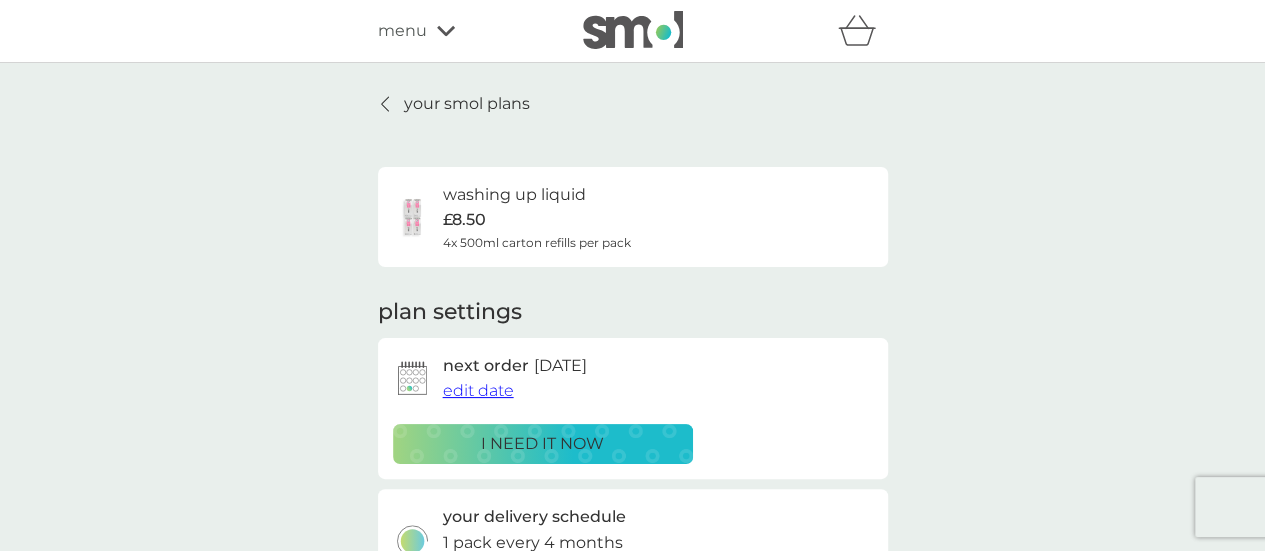 click at bounding box center (386, 104) 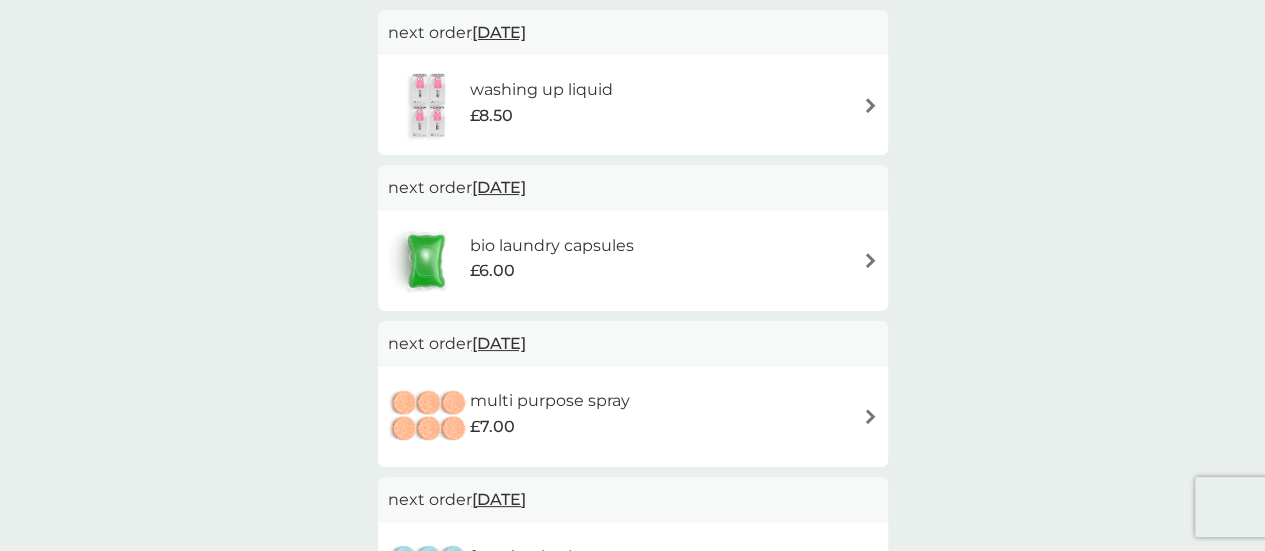 scroll, scrollTop: 557, scrollLeft: 0, axis: vertical 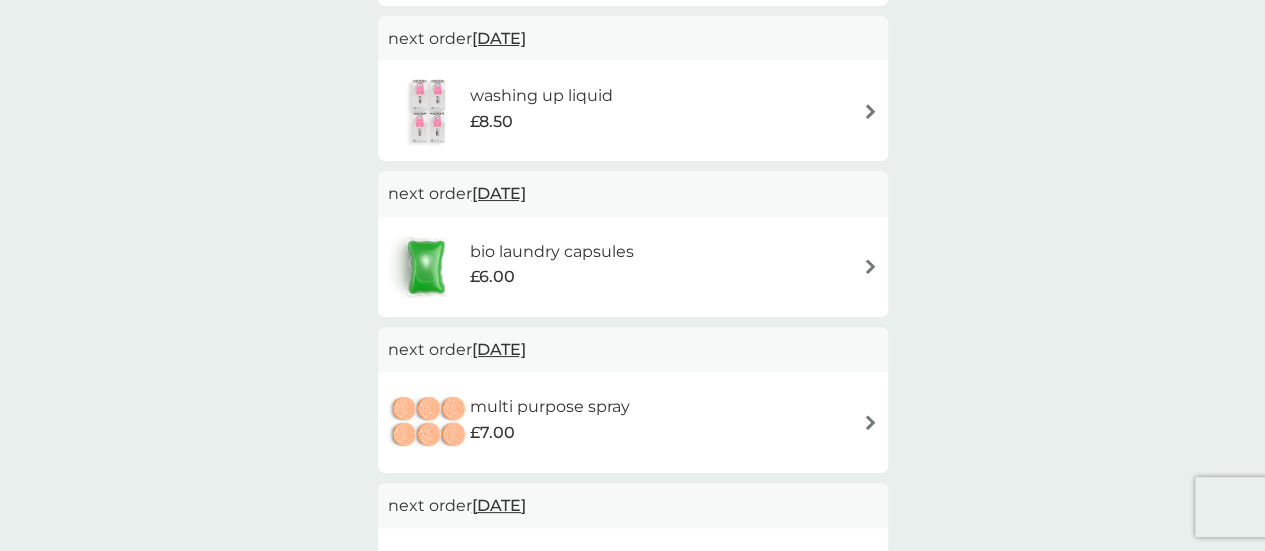 click on "bio laundry capsules" at bounding box center [551, 252] 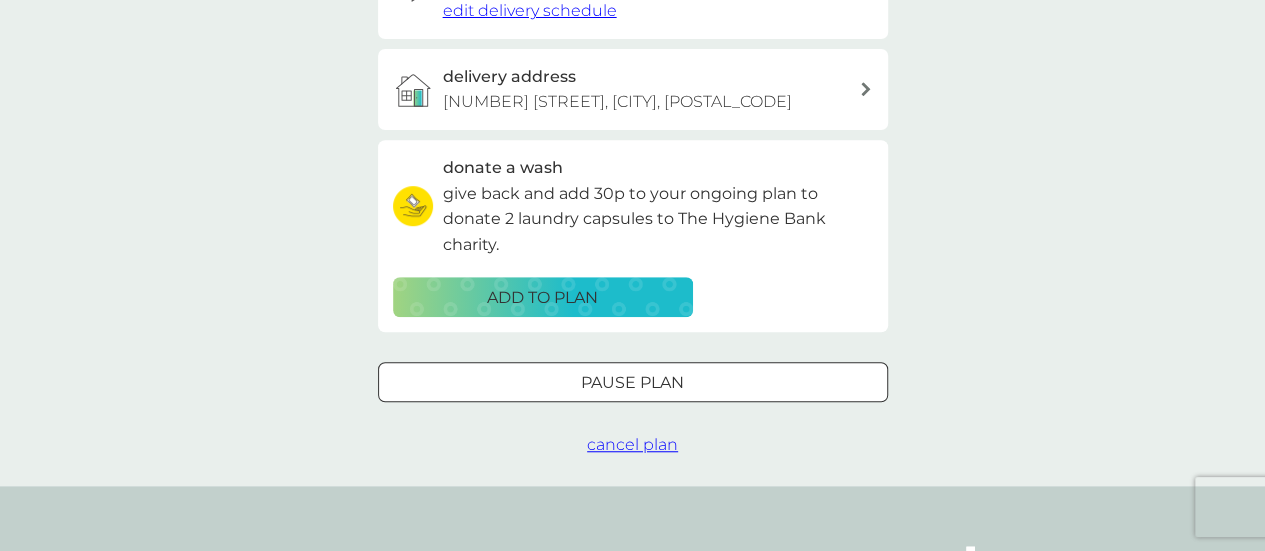 scroll, scrollTop: 0, scrollLeft: 0, axis: both 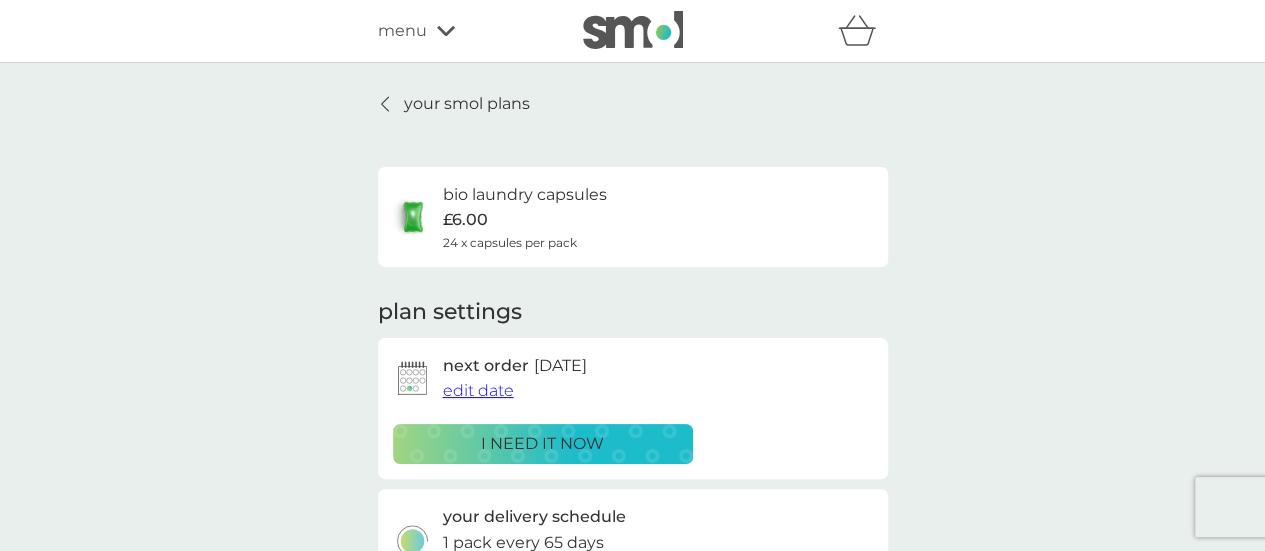 click on "edit date" at bounding box center [478, 390] 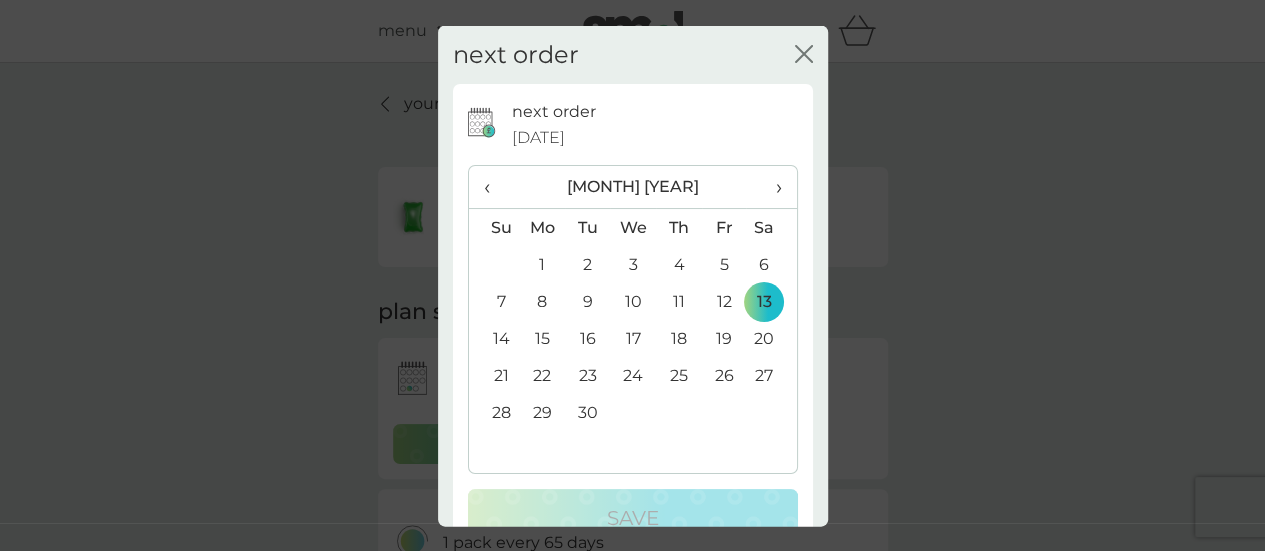 click on "‹" at bounding box center (494, 187) 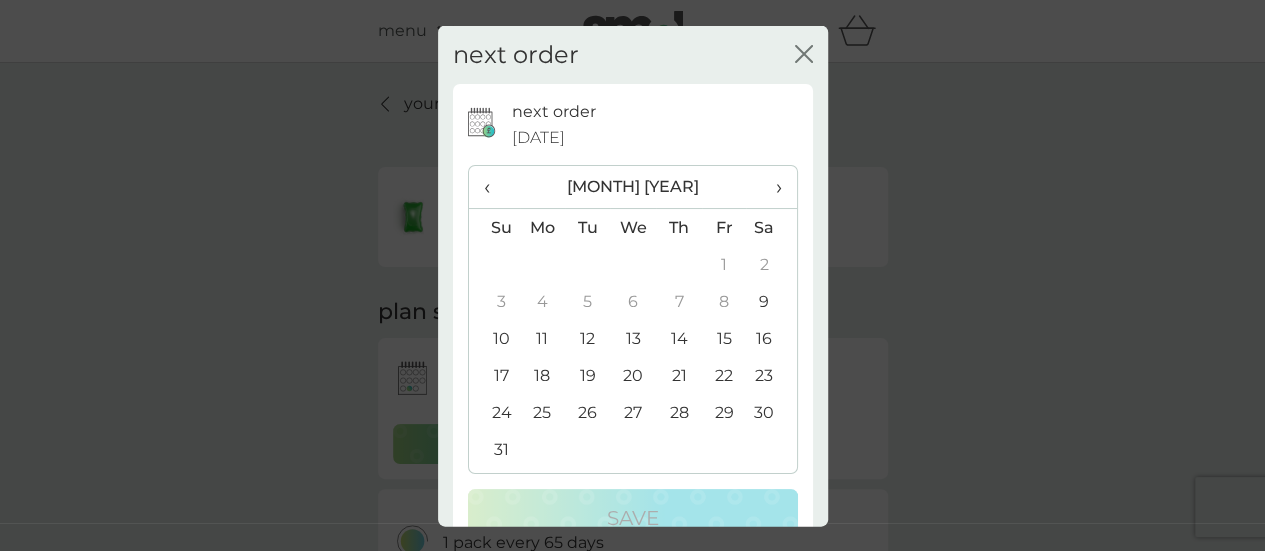 click on "12" at bounding box center [587, 338] 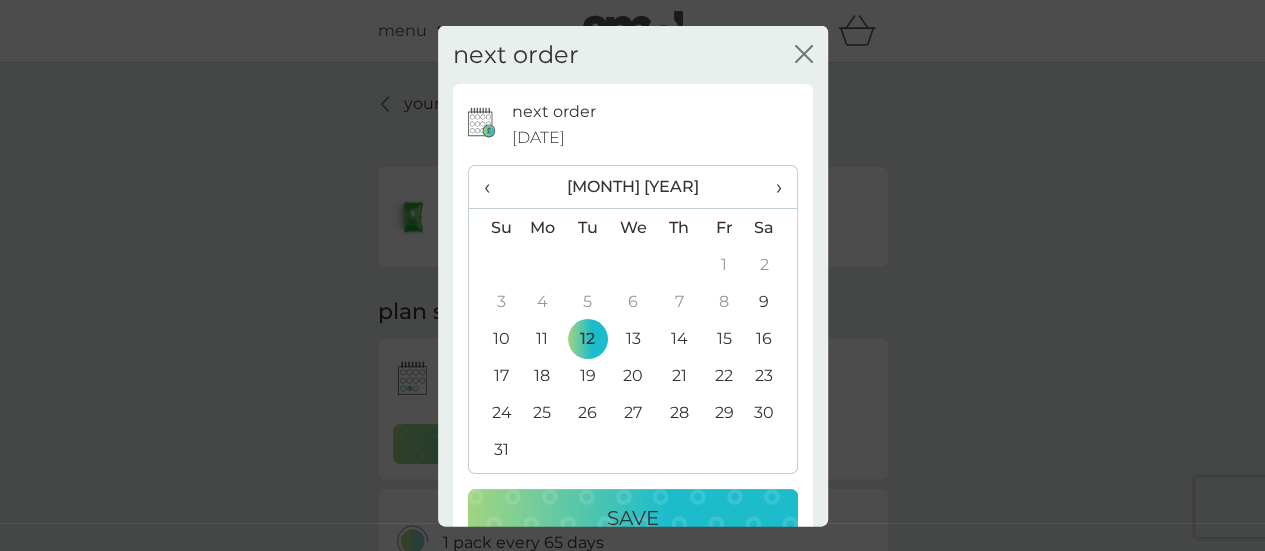 click on "Save" at bounding box center [633, 518] 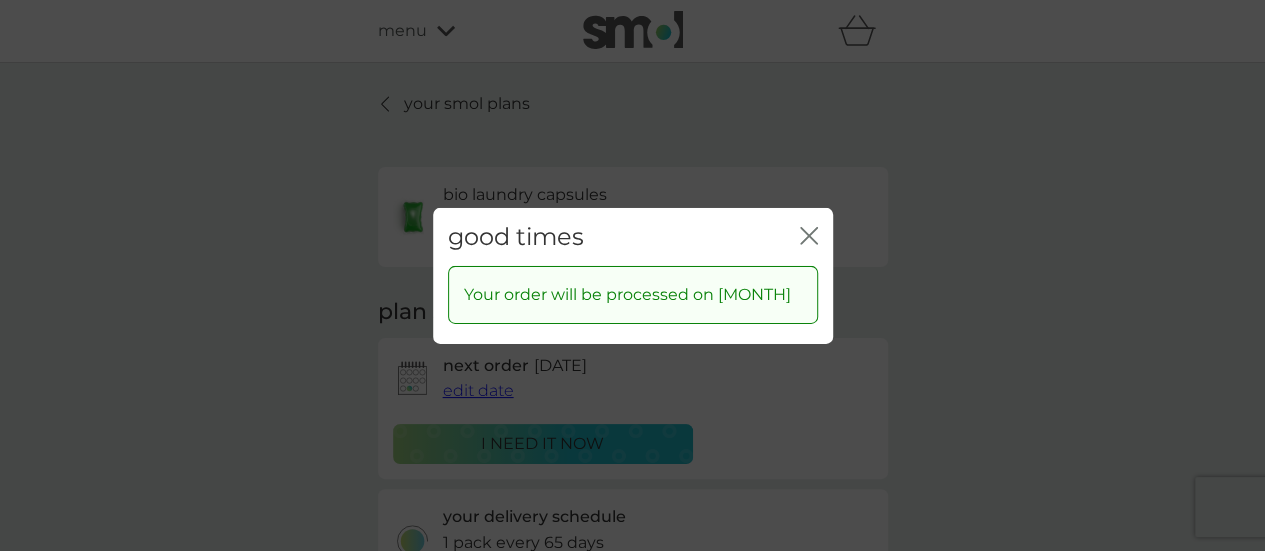 click 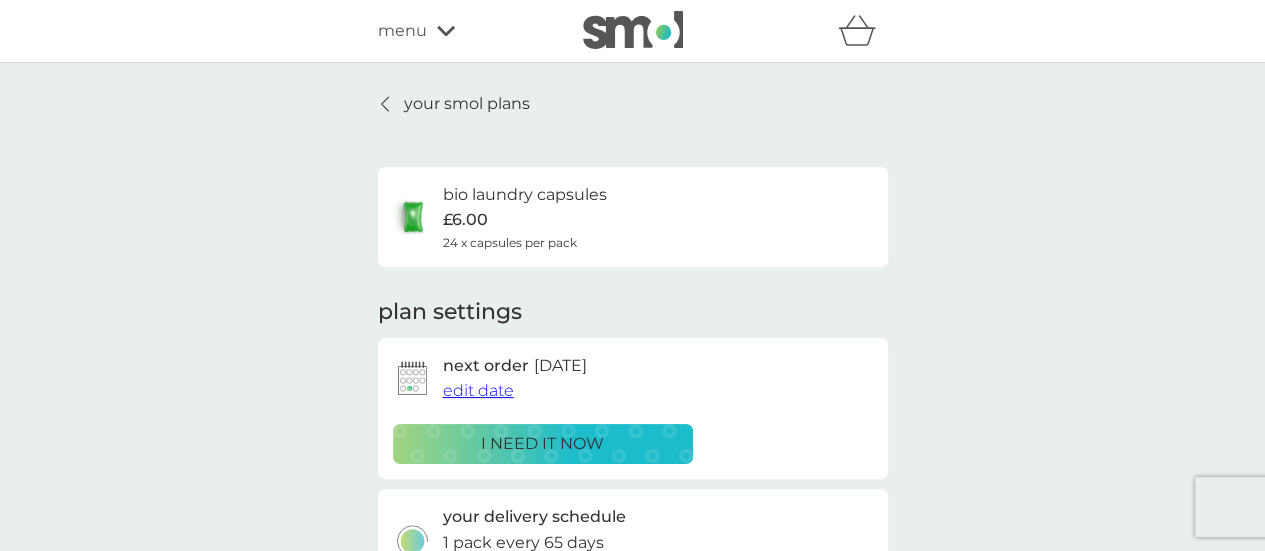click on "your smol plans" at bounding box center (467, 104) 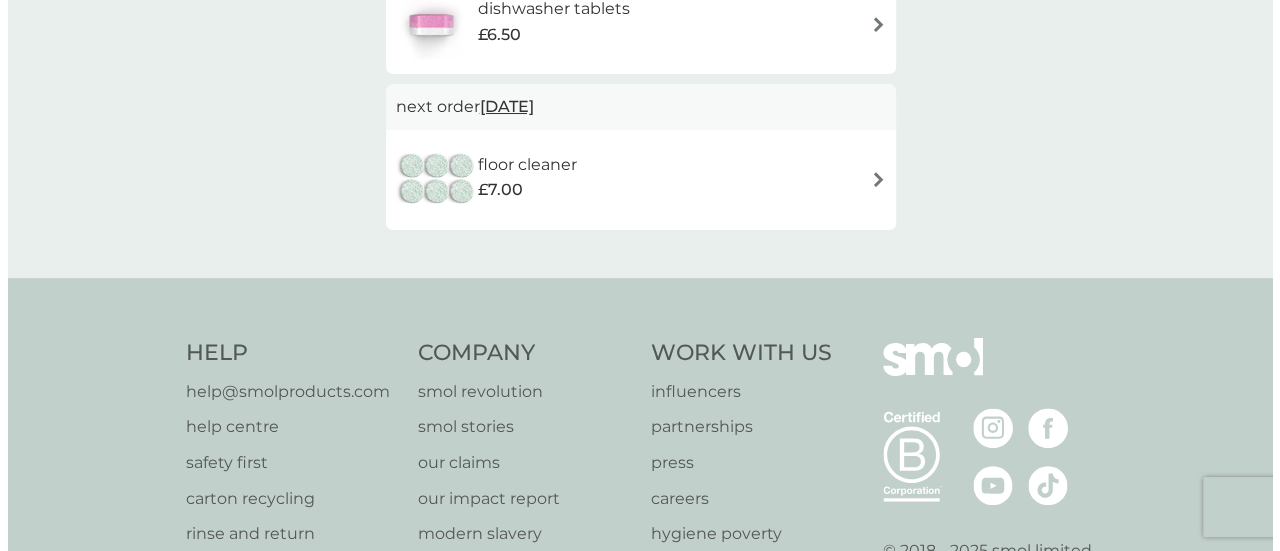 scroll, scrollTop: 0, scrollLeft: 0, axis: both 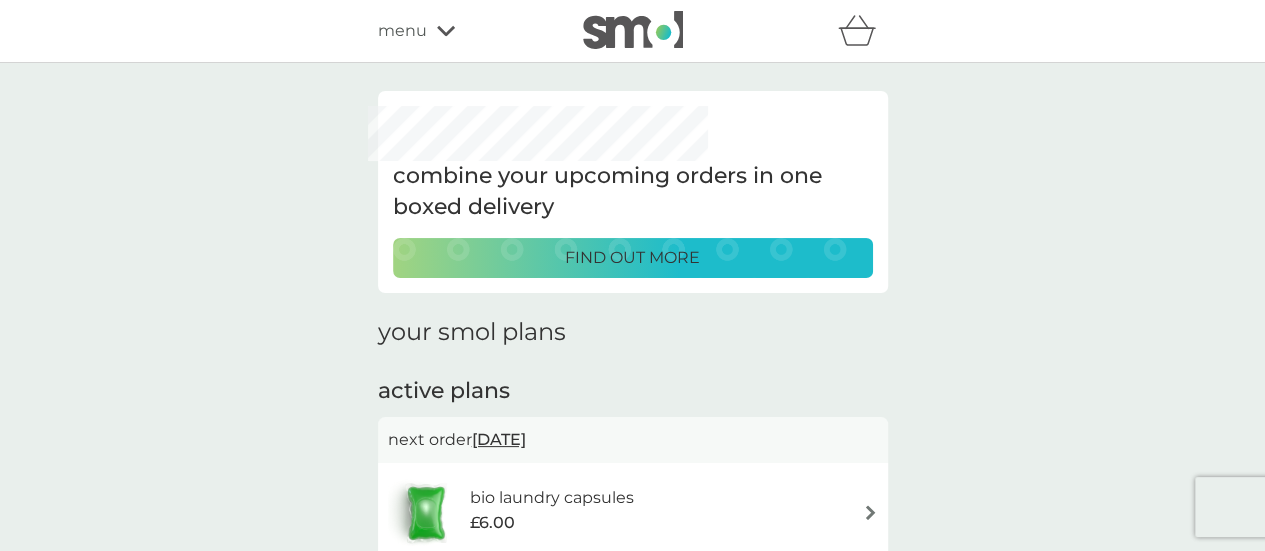 click on "menu" at bounding box center (402, 31) 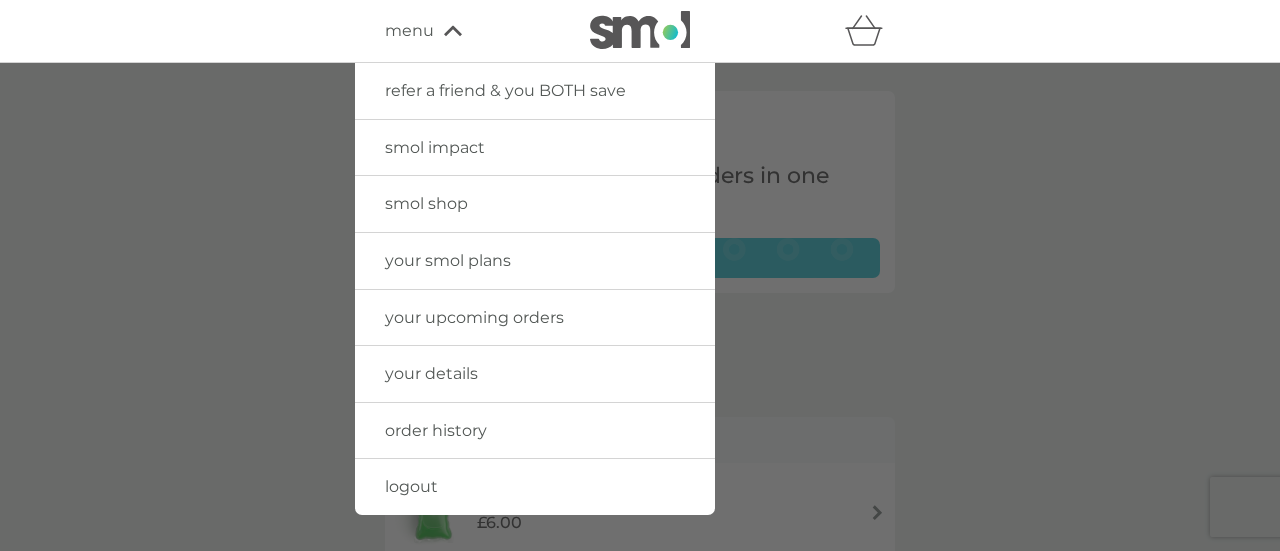 click on "logout" at bounding box center [411, 486] 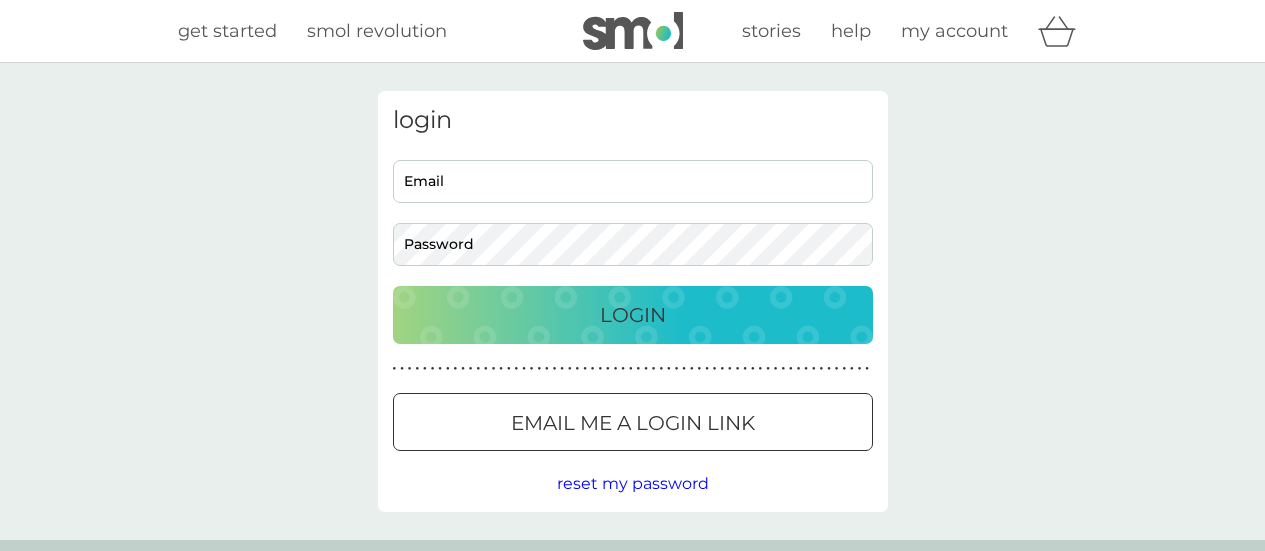 scroll, scrollTop: 0, scrollLeft: 0, axis: both 